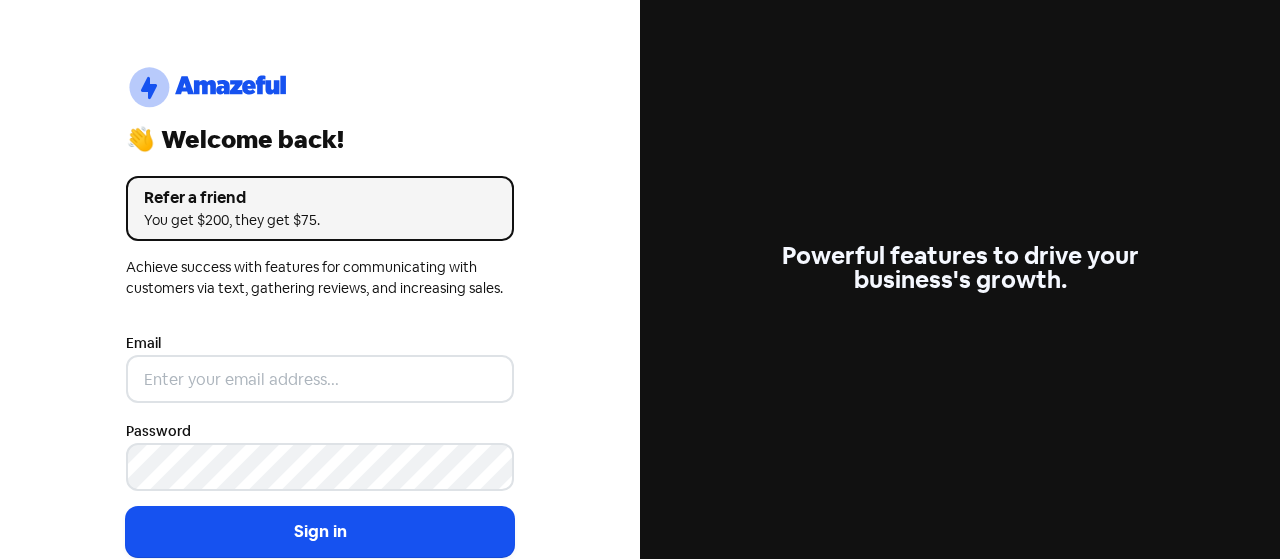 scroll, scrollTop: 0, scrollLeft: 0, axis: both 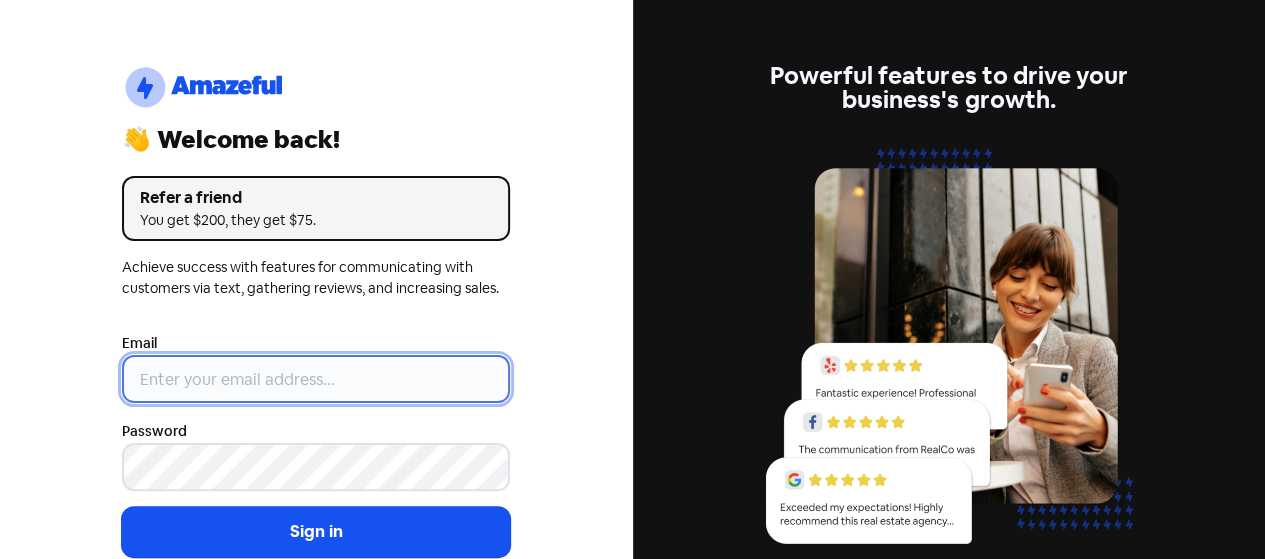 click at bounding box center (316, 379) 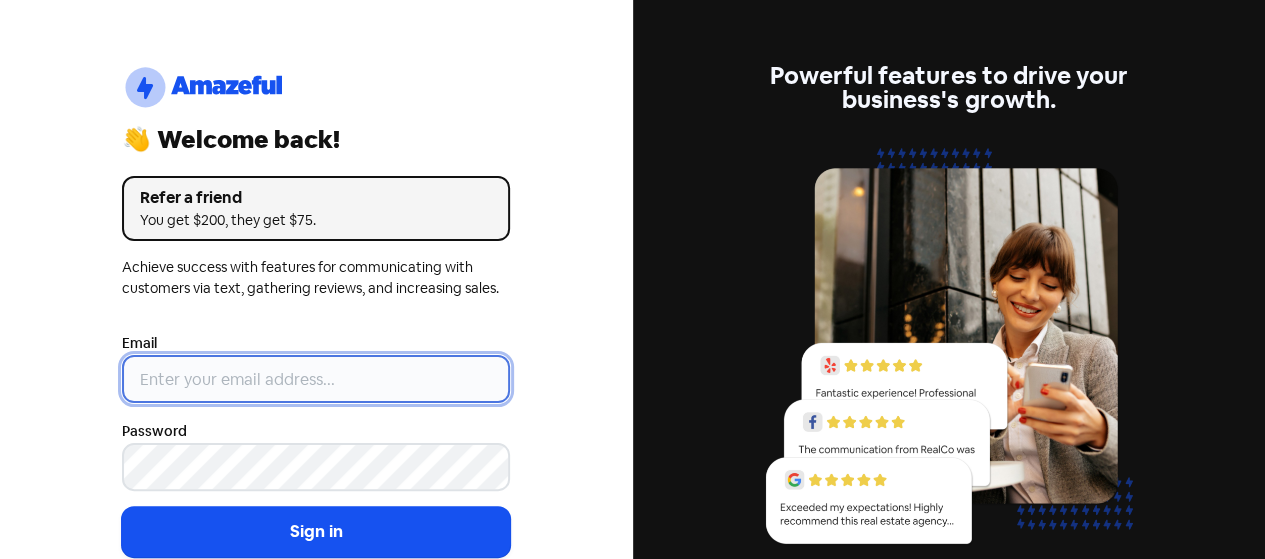 type on "hassanmoeen95@gmail.com" 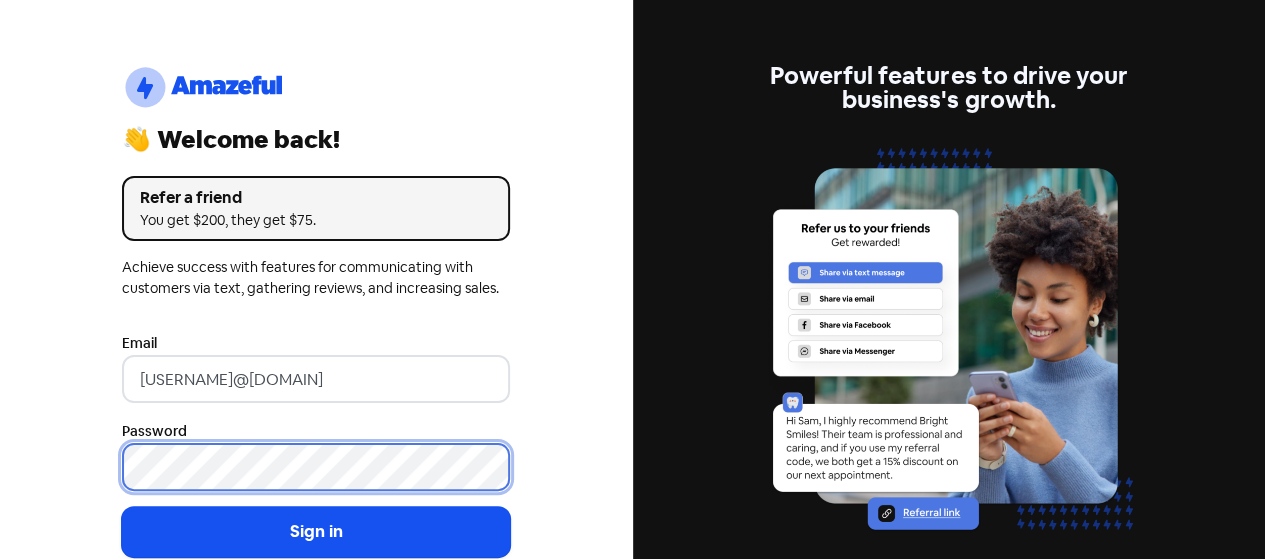 scroll, scrollTop: 98, scrollLeft: 0, axis: vertical 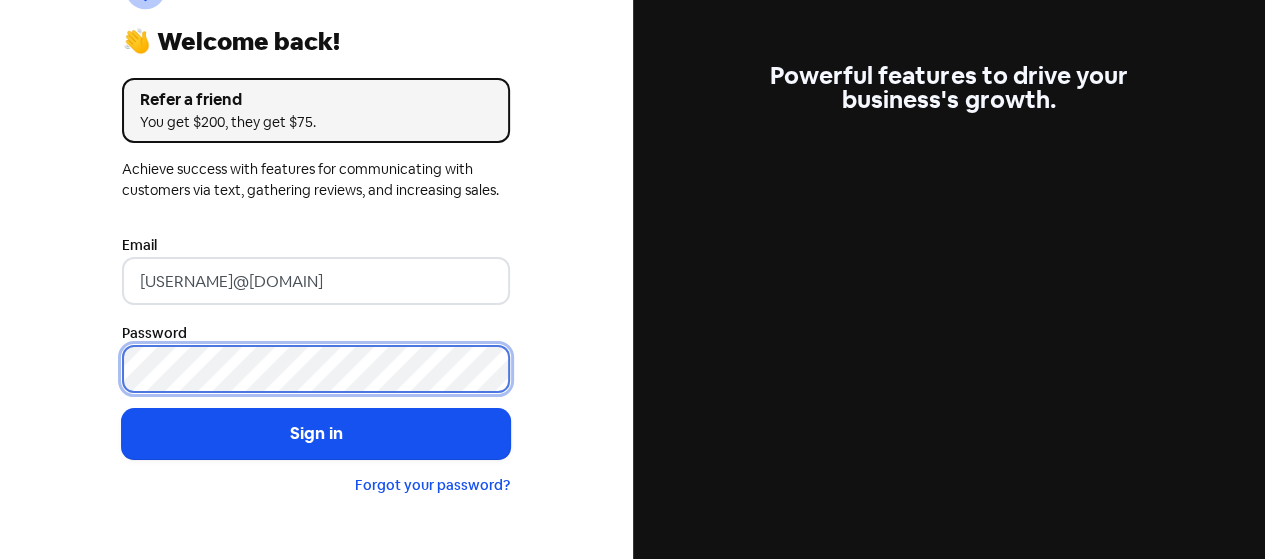 click on "Sign in" at bounding box center (316, 434) 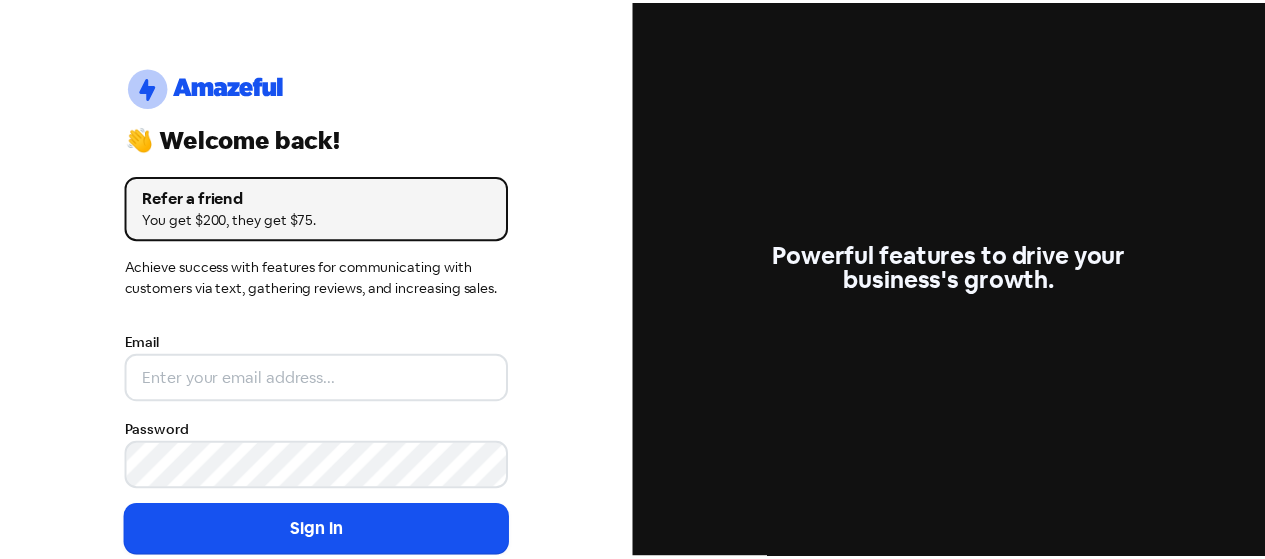 scroll, scrollTop: 0, scrollLeft: 0, axis: both 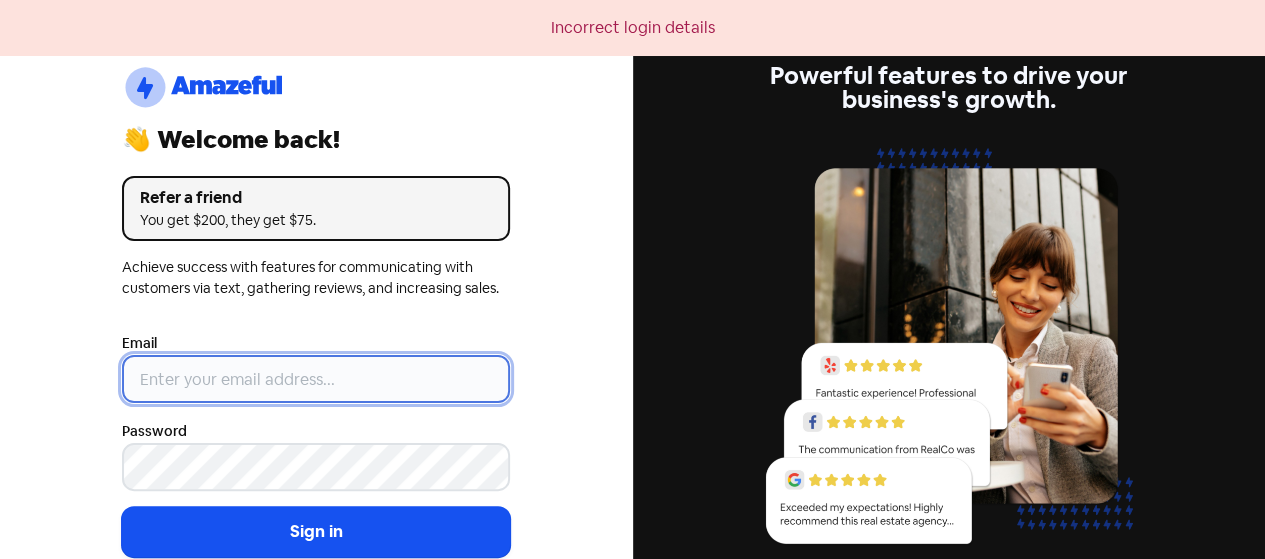 click at bounding box center (316, 379) 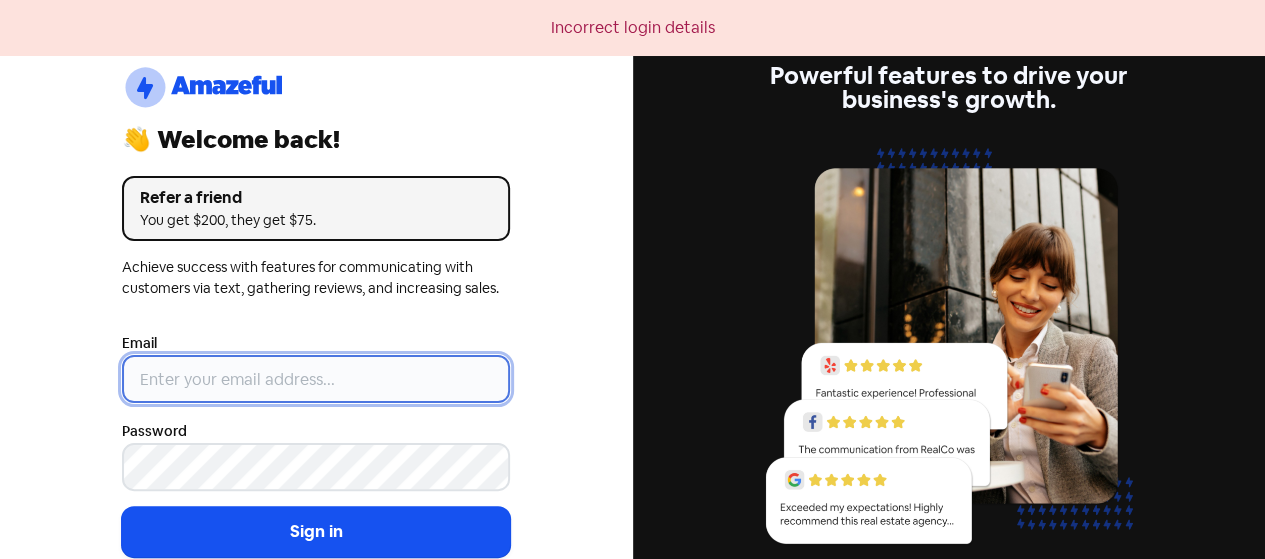 type on "hassanmoeen95@[EMAIL]" 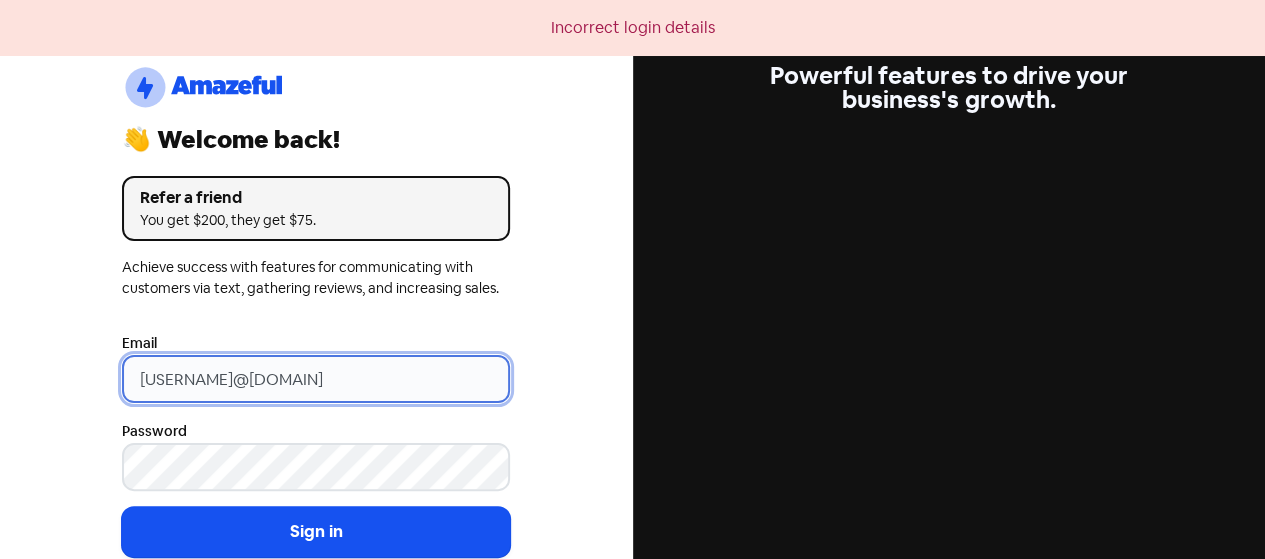 scroll, scrollTop: 98, scrollLeft: 0, axis: vertical 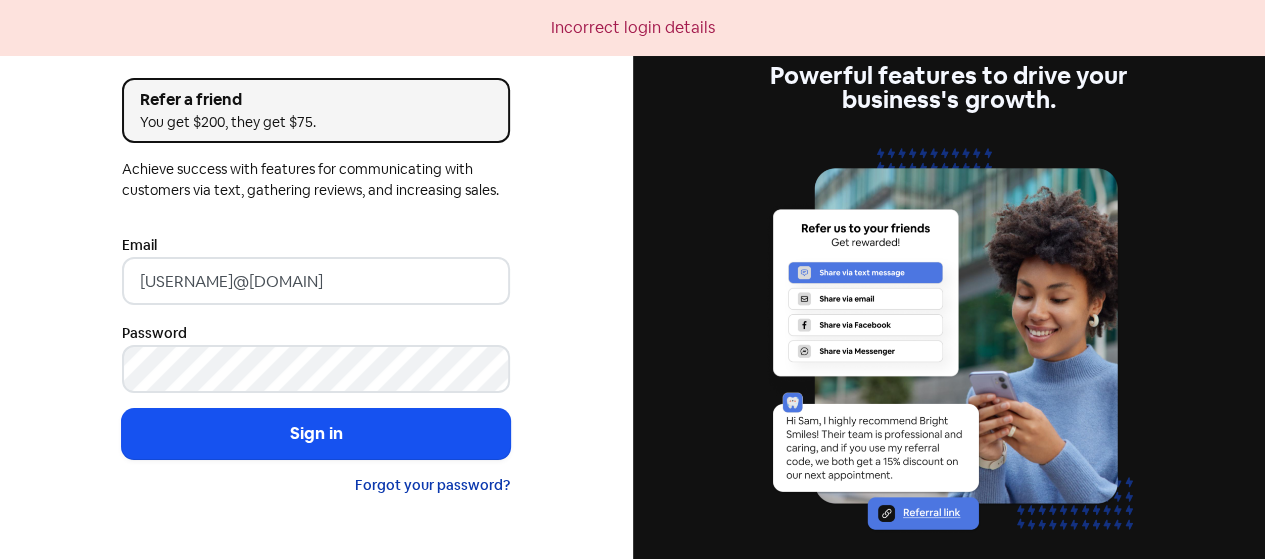 click on "Forgot your password?" at bounding box center [432, 485] 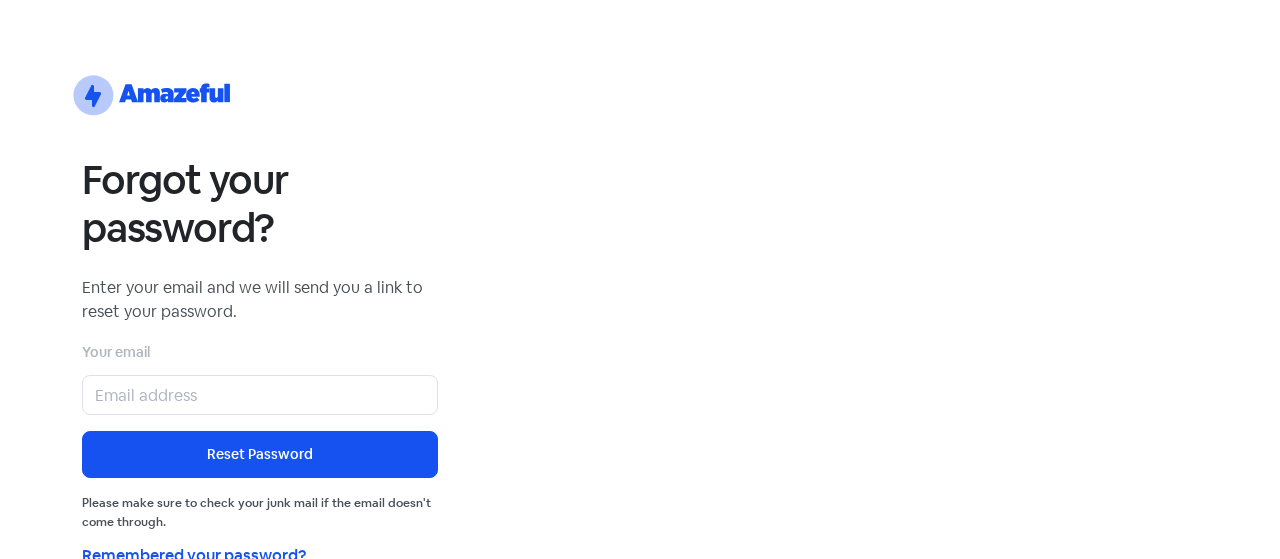 scroll, scrollTop: 0, scrollLeft: 0, axis: both 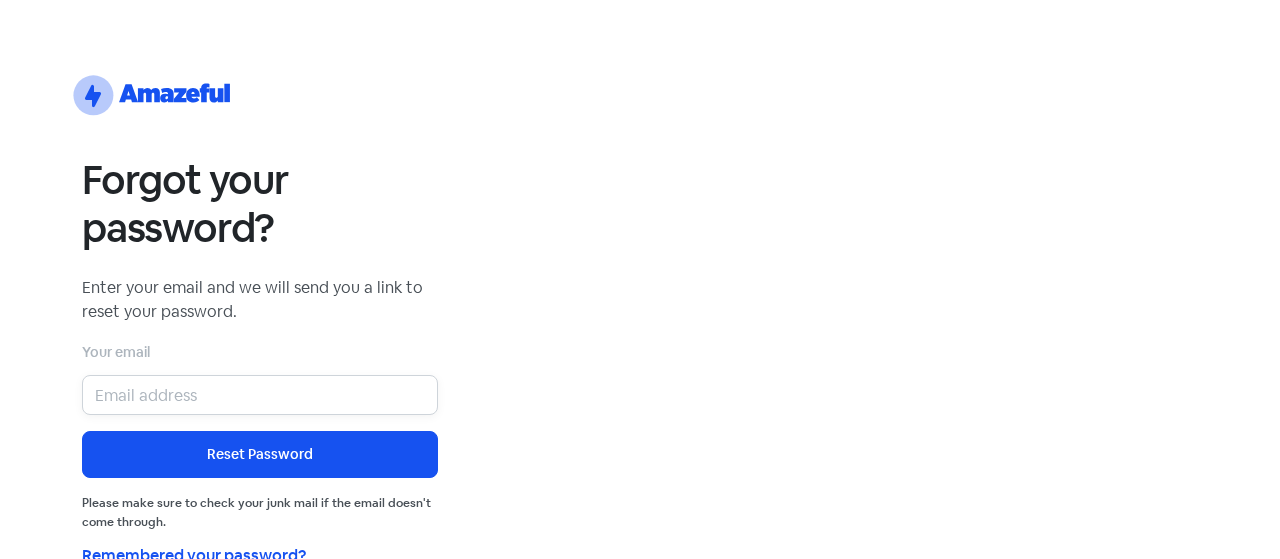 click at bounding box center (260, 395) 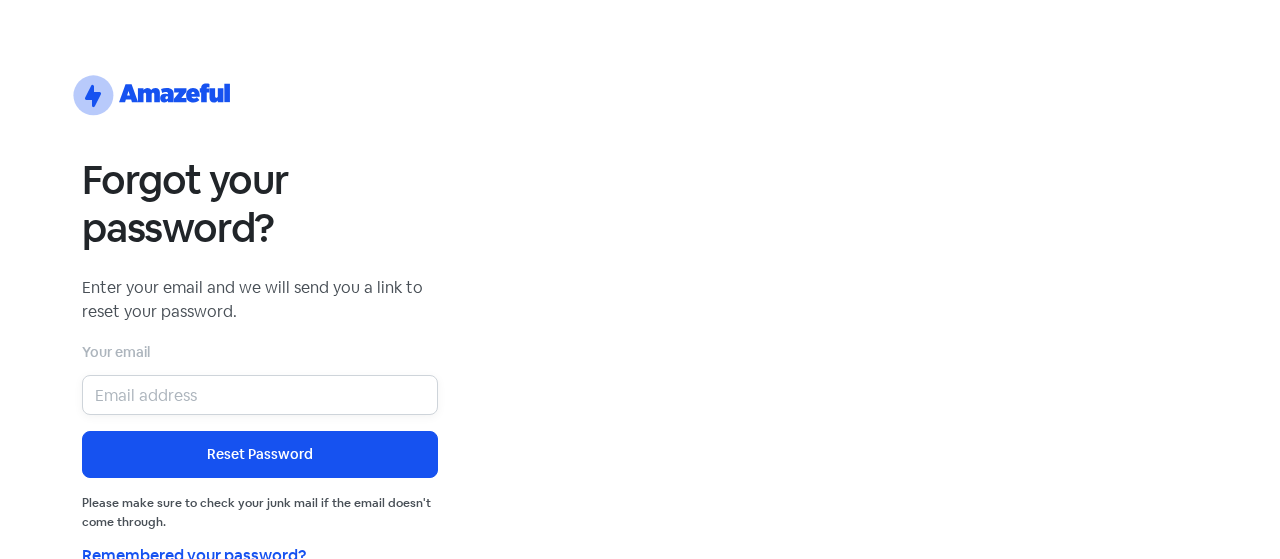 type on "hassanmoeen95@gmail.com" 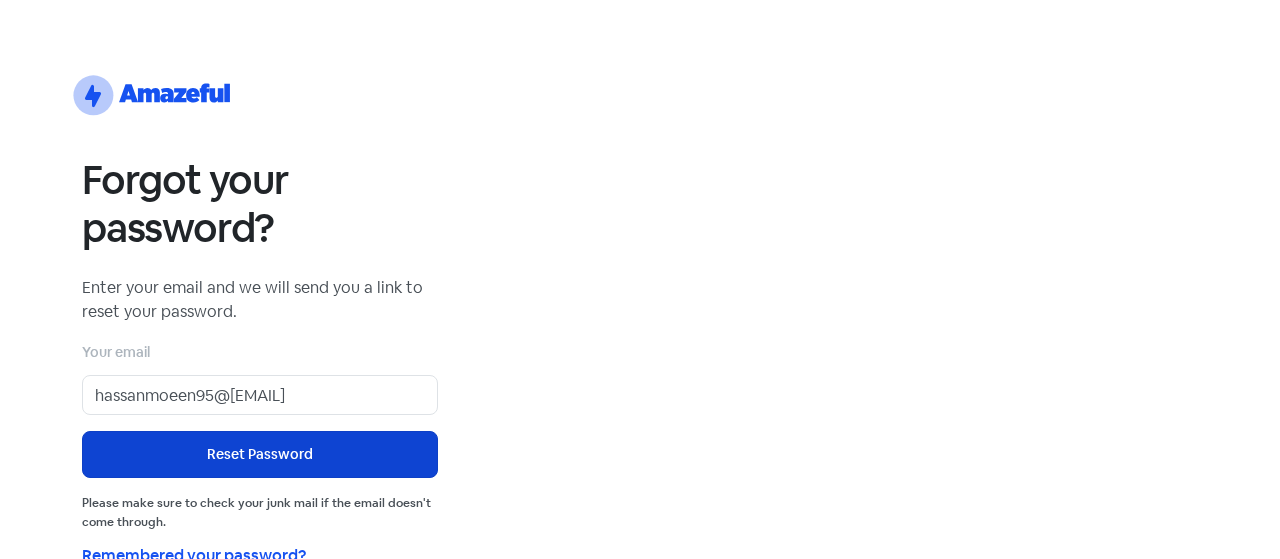 click on "Reset Password" at bounding box center [260, 454] 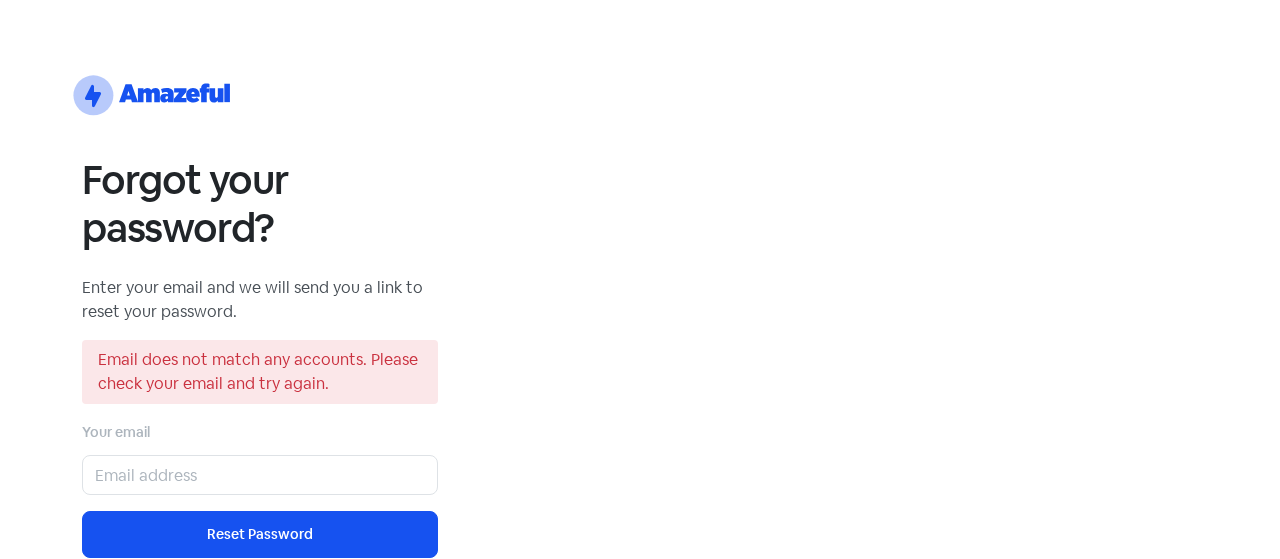 scroll, scrollTop: 0, scrollLeft: 0, axis: both 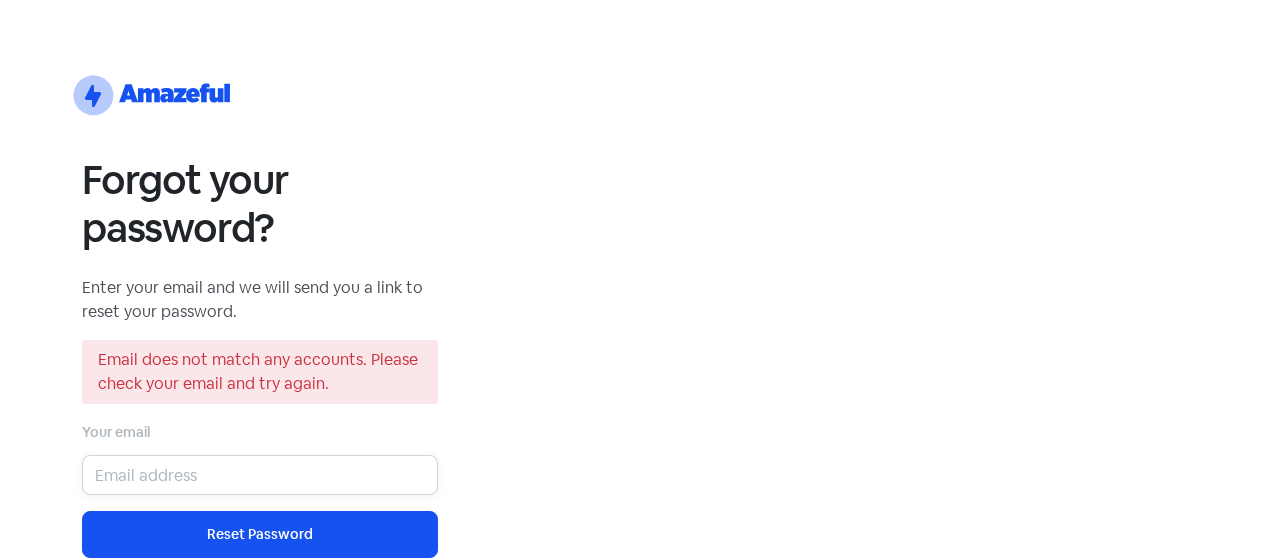 drag, startPoint x: 315, startPoint y: 478, endPoint x: 0, endPoint y: 445, distance: 316.72385 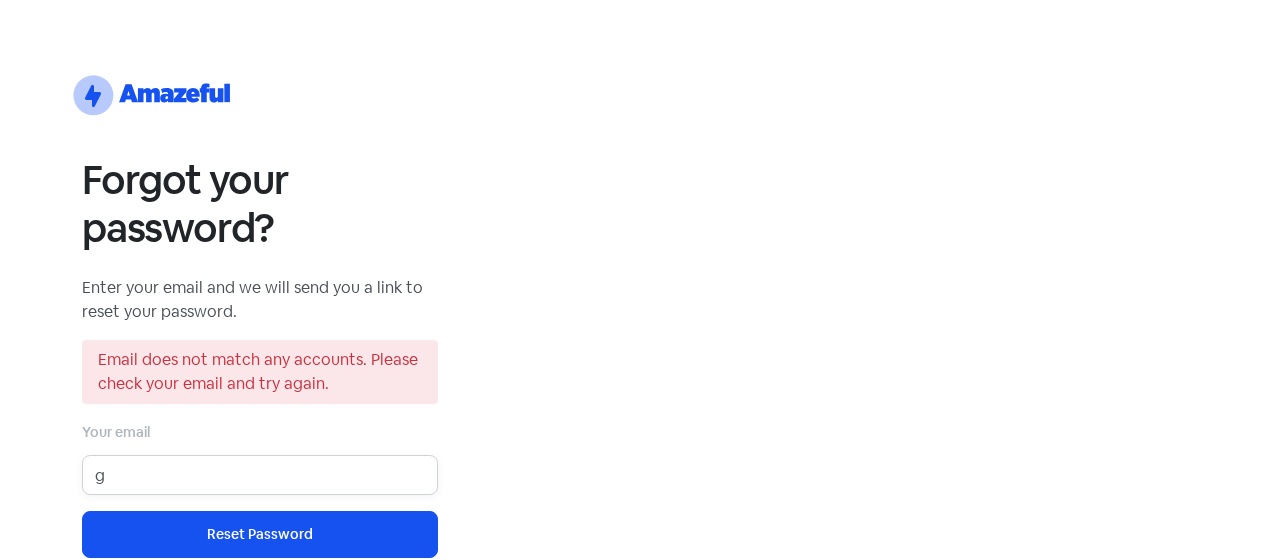 type on "[EMAIL]" 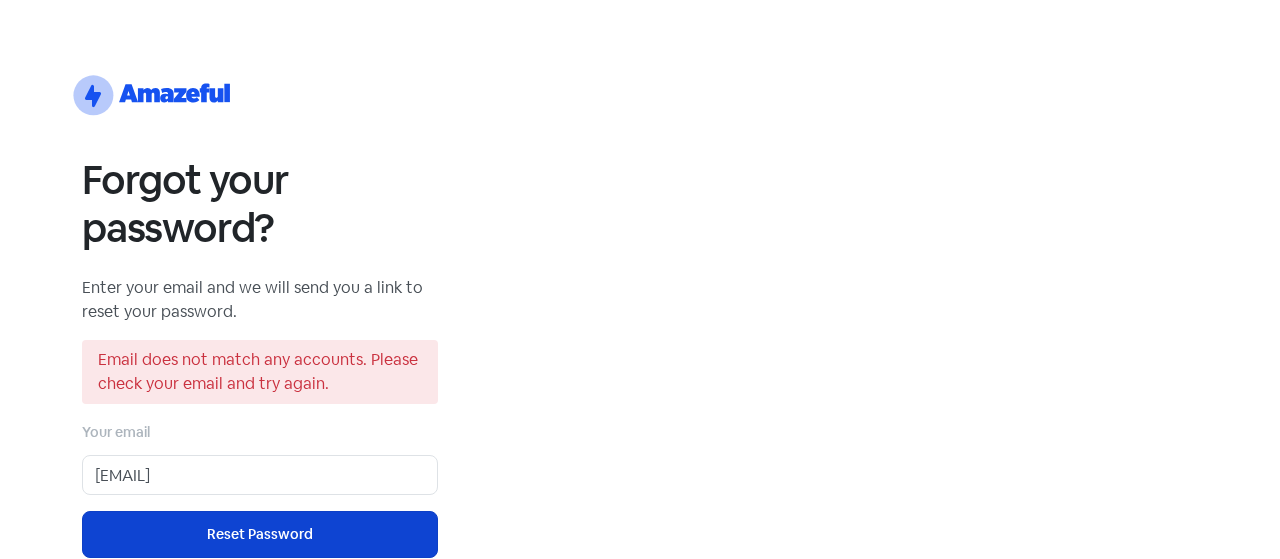 click on "Reset Password" at bounding box center (260, 534) 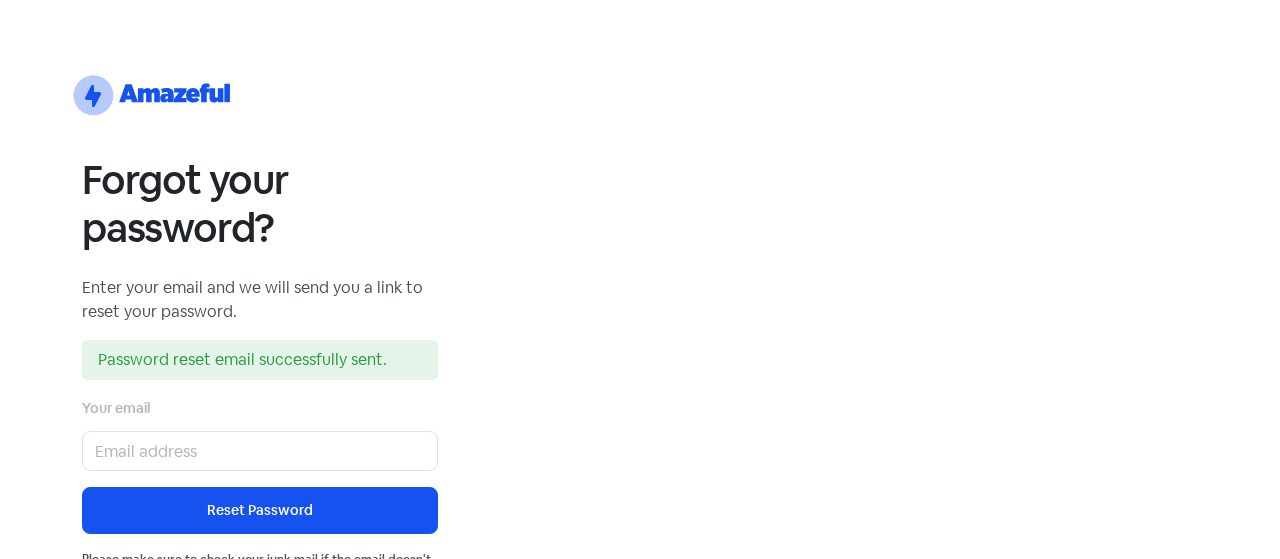scroll, scrollTop: 0, scrollLeft: 0, axis: both 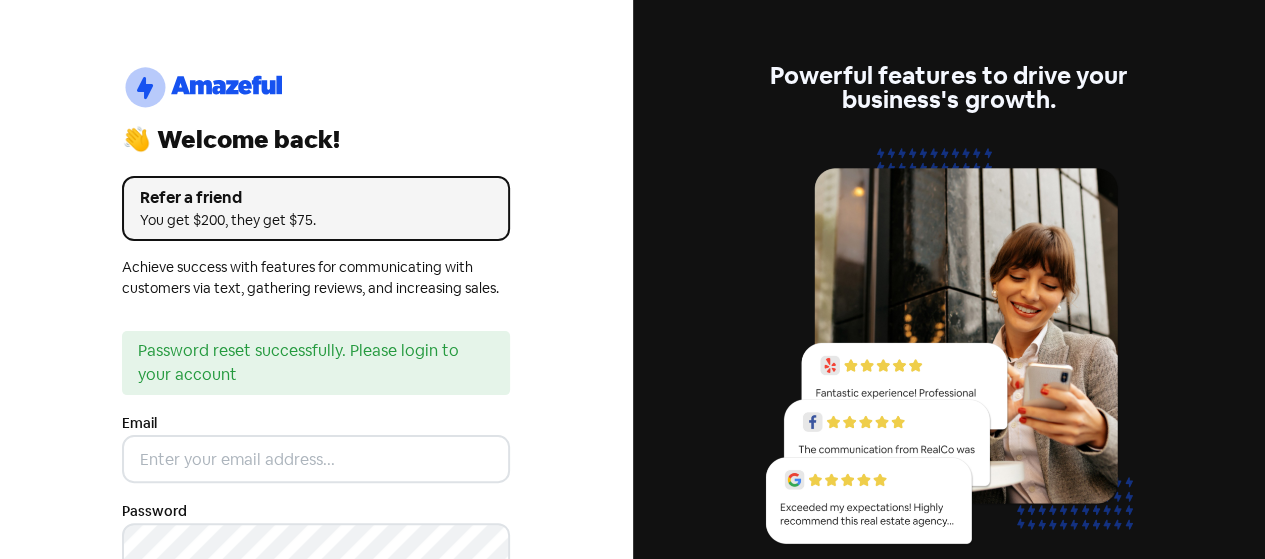click on "Email" at bounding box center (316, 447) 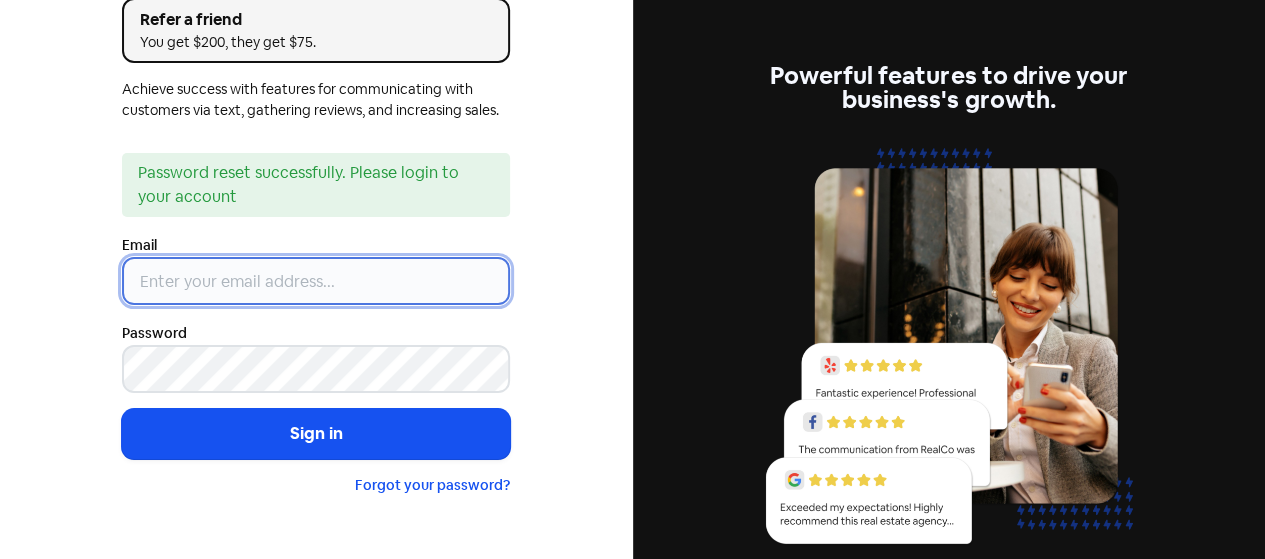 click at bounding box center (316, 281) 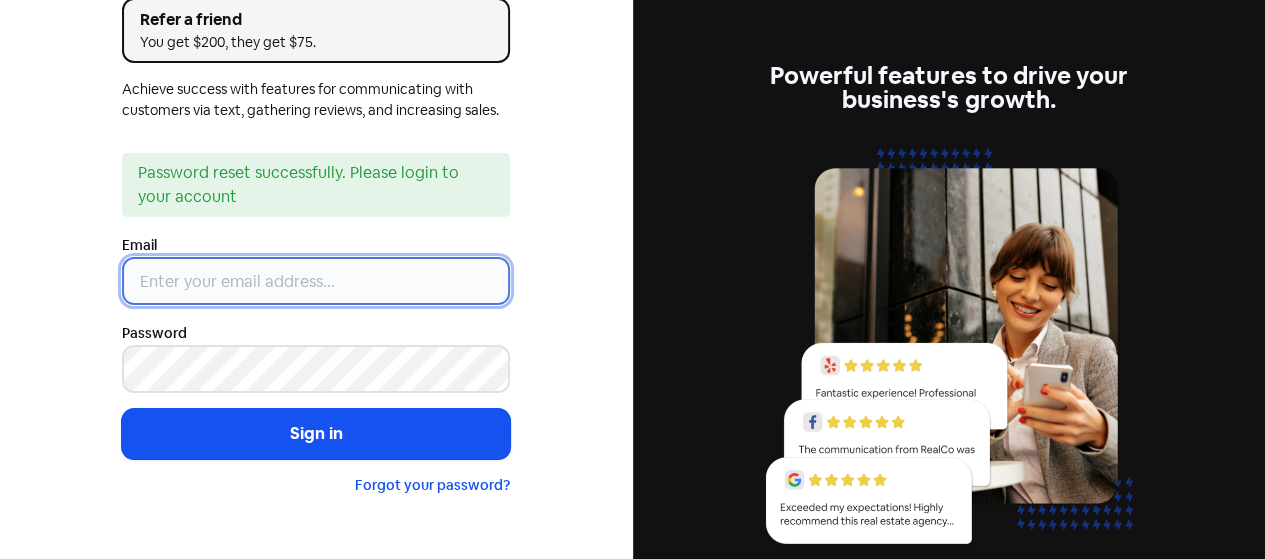 type on "[EMAIL]" 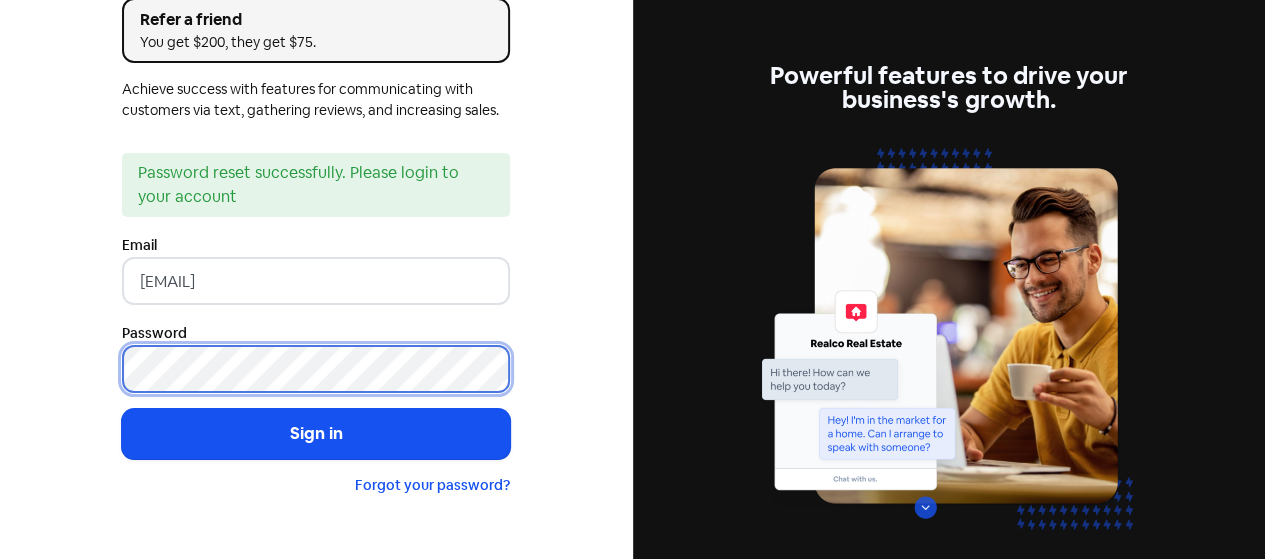 click on "Sign in" at bounding box center (316, 434) 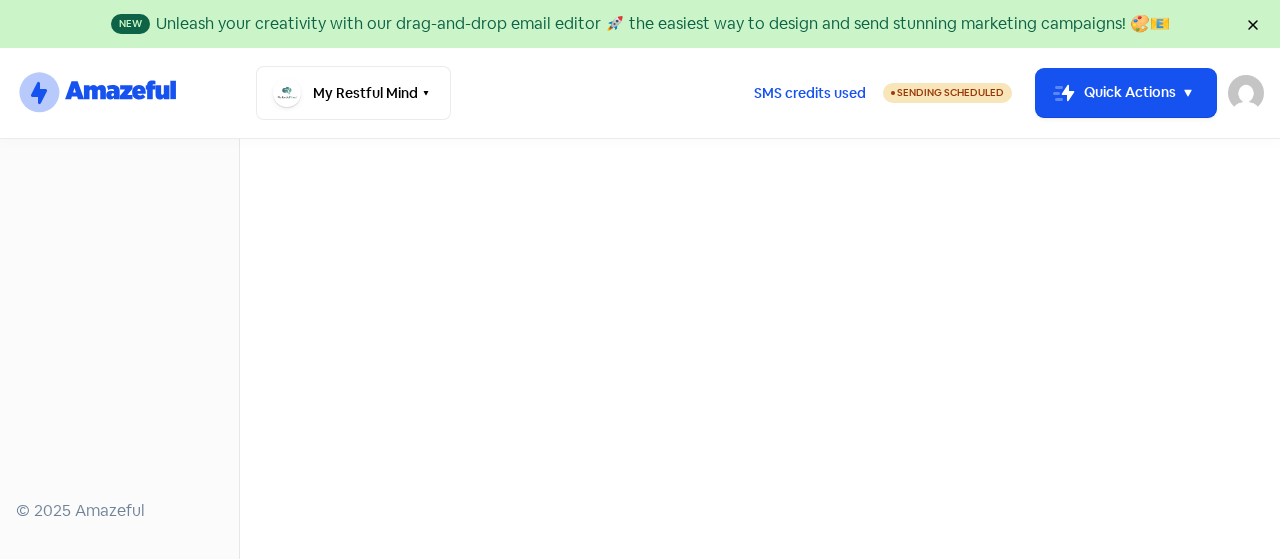 scroll, scrollTop: 0, scrollLeft: 0, axis: both 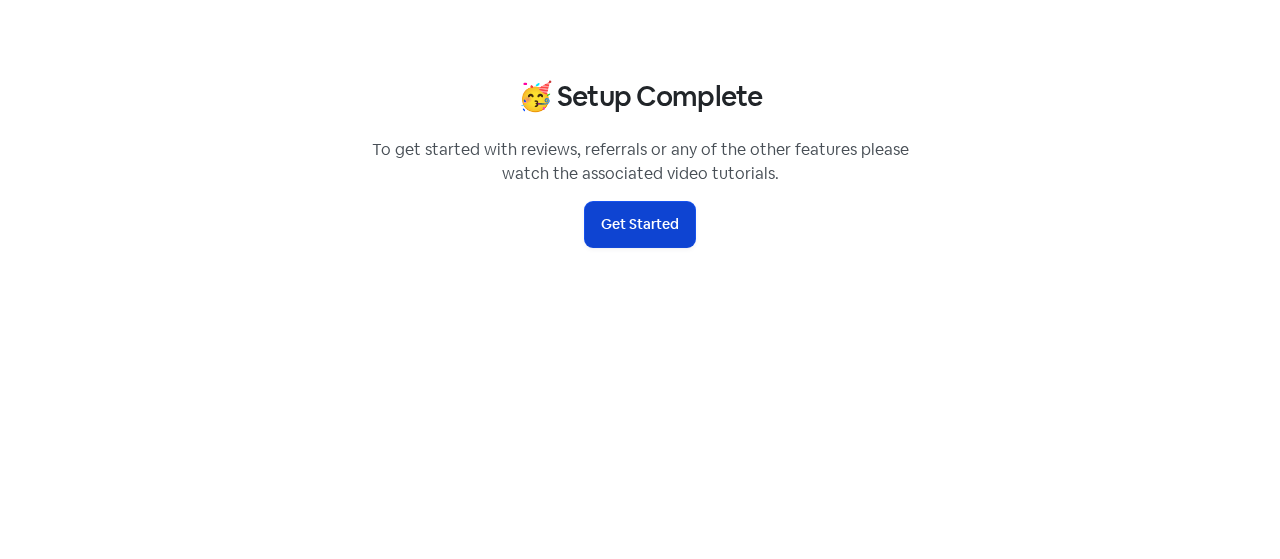 click on "Get Started" at bounding box center (640, 224) 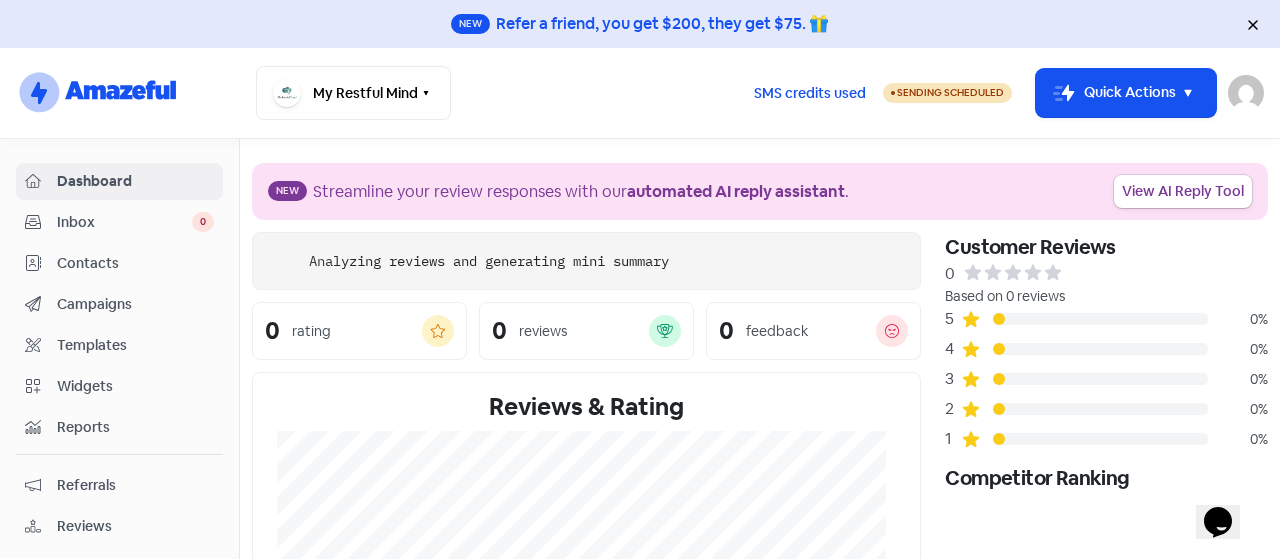 scroll, scrollTop: 0, scrollLeft: 0, axis: both 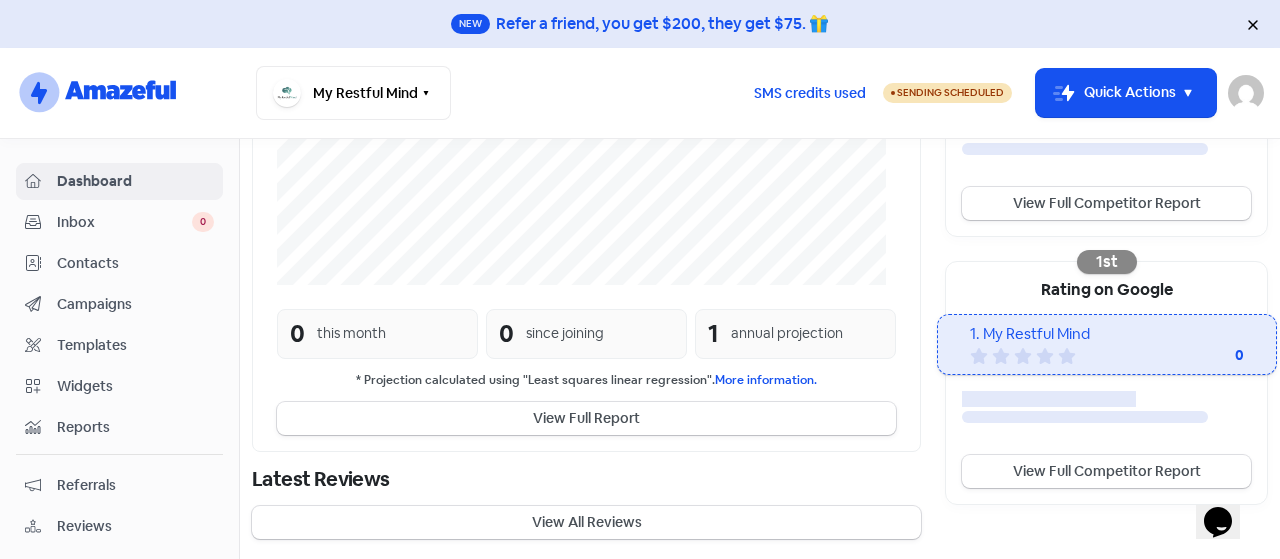 click at bounding box center [1253, 24] 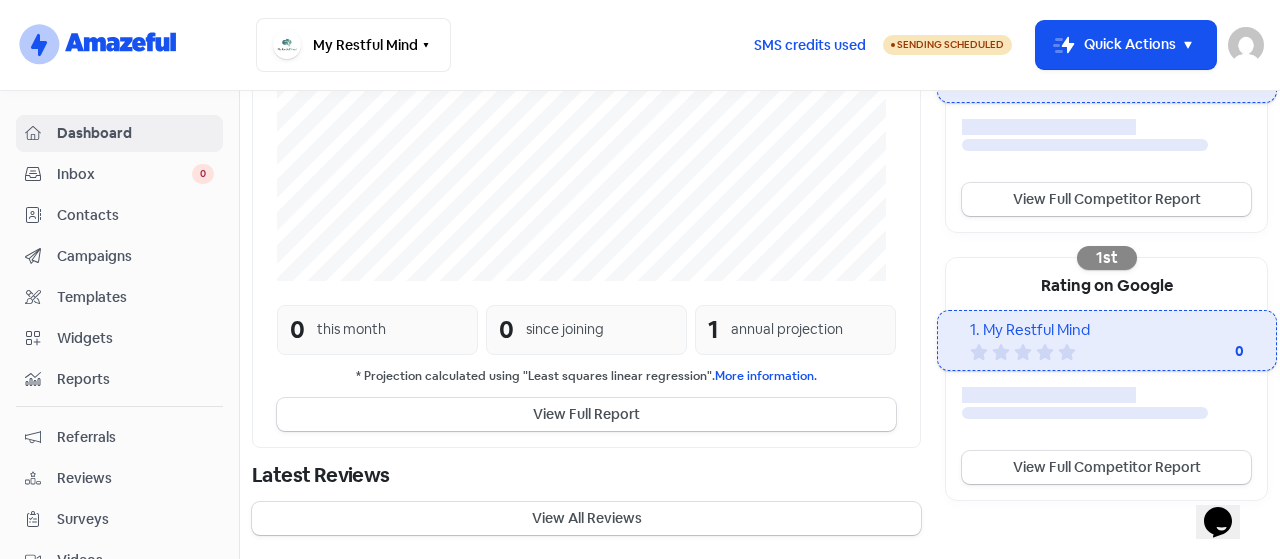 scroll, scrollTop: 477, scrollLeft: 0, axis: vertical 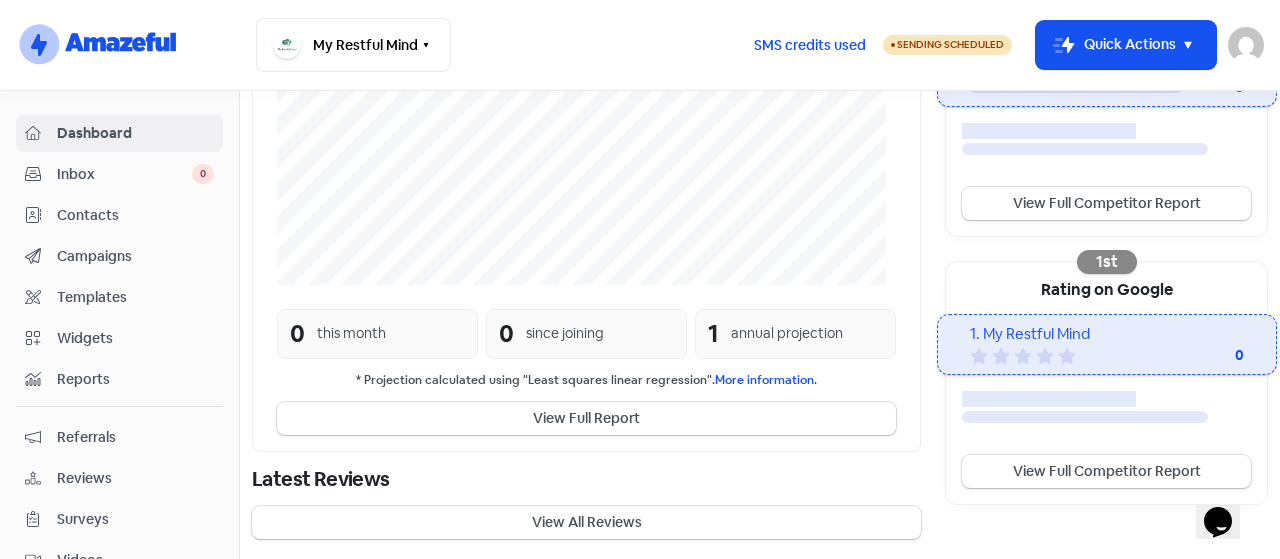 click at bounding box center [1246, 45] 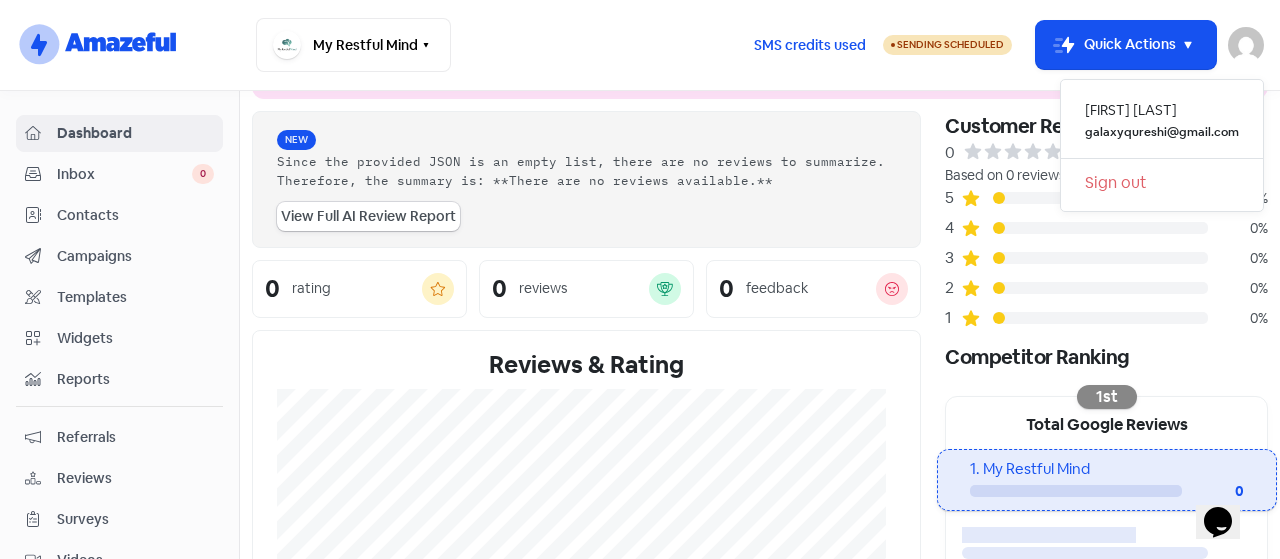 scroll, scrollTop: 0, scrollLeft: 0, axis: both 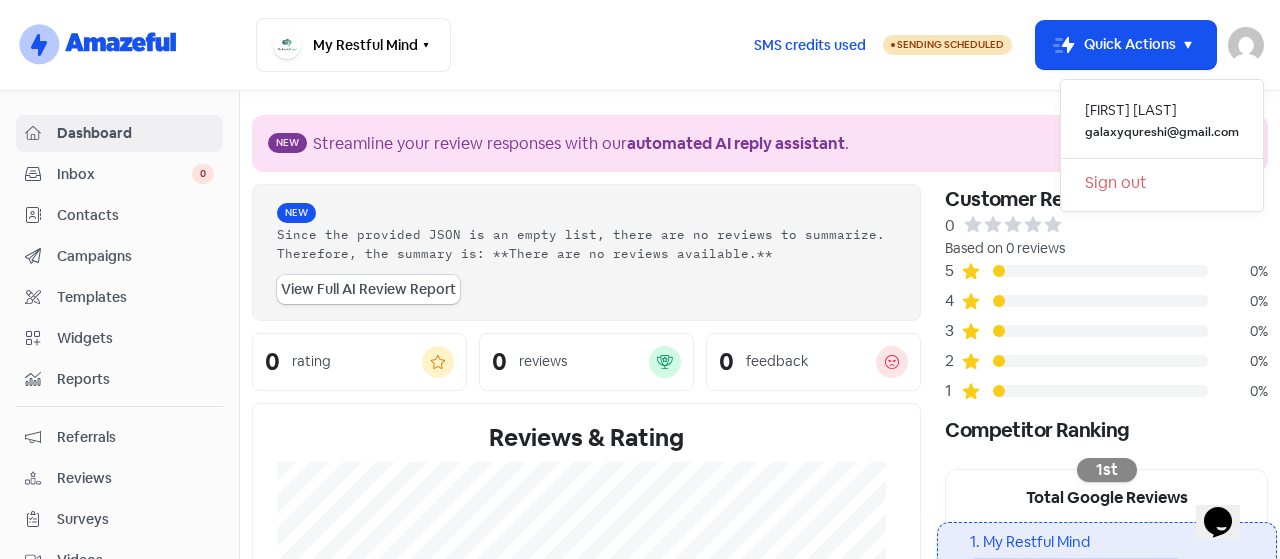 click on "New Streamline your review responses with our  automated AI reply assistant . View AI Reply Tool New  Since the provided JSON is an empty list, there are no reviews to summarize. Therefore, the summary is: **There are no reviews available.**
View Full AI Review Report 0 rating 0 reviews 0 feedback Reviews & Rating 0 this month 0 since joining 1 annual projection * Projection calculated using "Least squares linear regression".  More information. View Full Report Latest Reviews View All Reviews Customer Reviews 0 Based on 0 reviews 5  0%  4  0%  3  0%  2  0%  1  0%  Competitor Ranking 1st Total Google Reviews 1. My Restful Mind 0 View Full Competitor Report 1st Rating on Google 1. My Restful Mind 0 View Full Competitor Report" at bounding box center (760, 565) 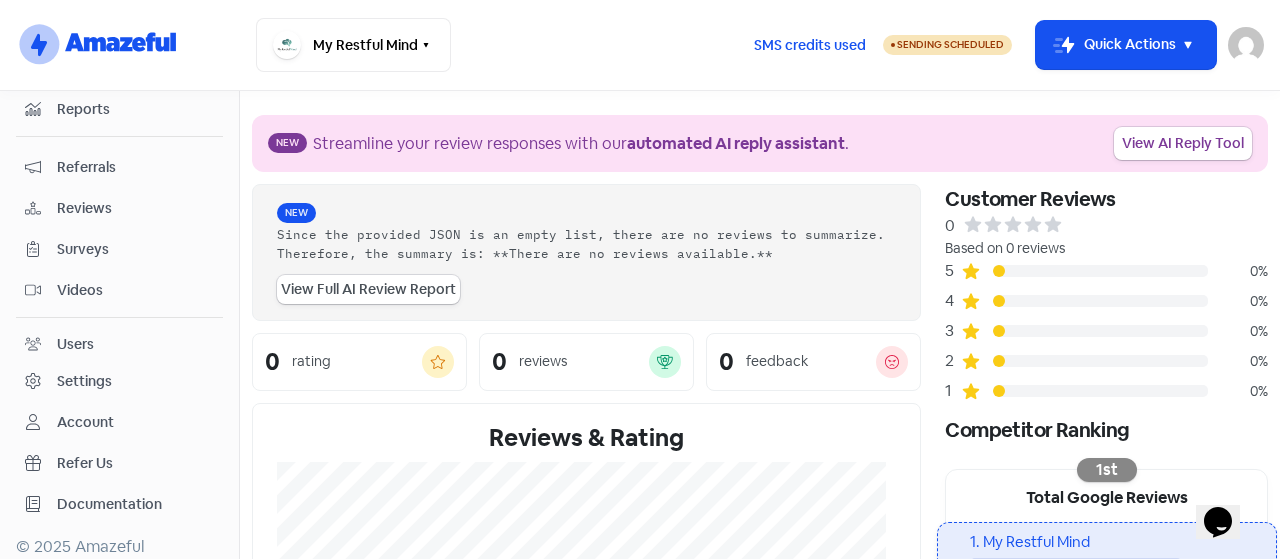 scroll, scrollTop: 0, scrollLeft: 0, axis: both 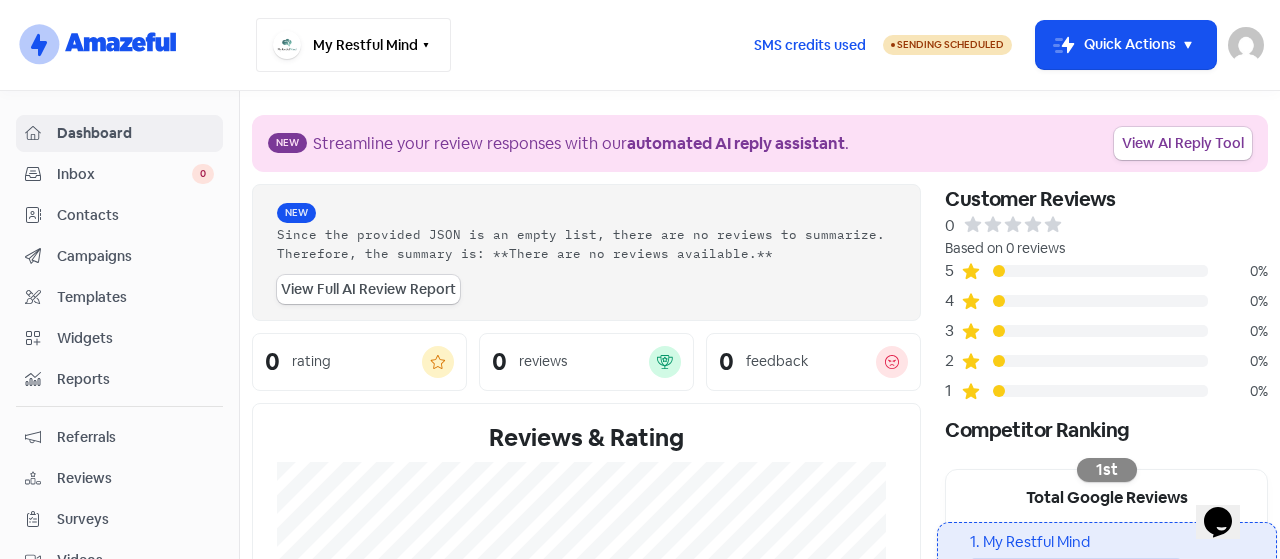 click 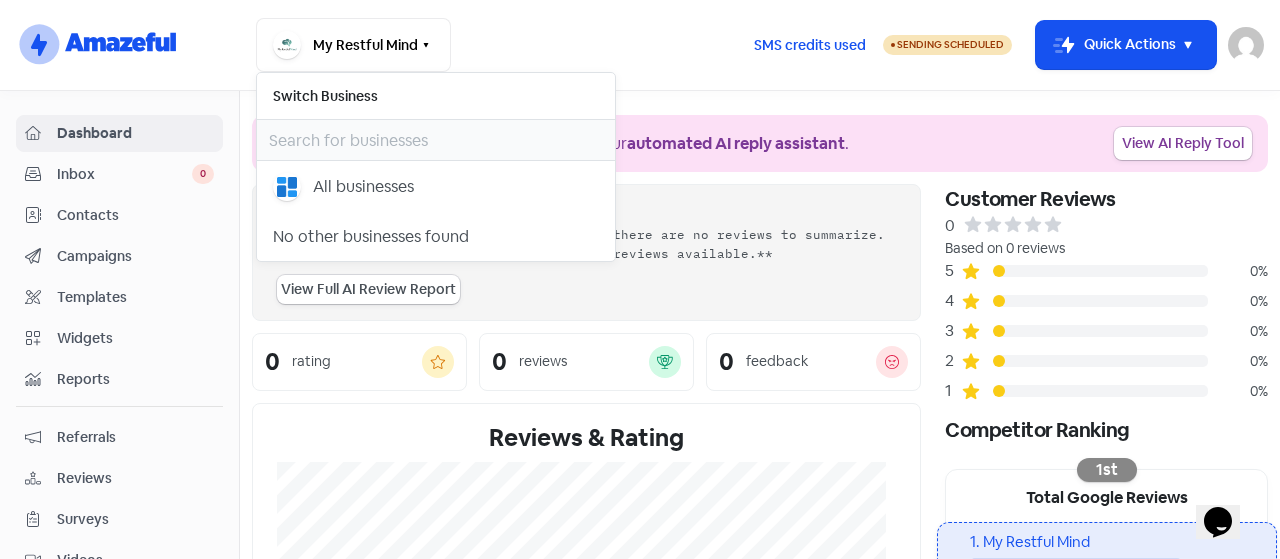 click on "My Restful Mind  Switch Business  All businesses  No other businesses found" at bounding box center (496, 45) 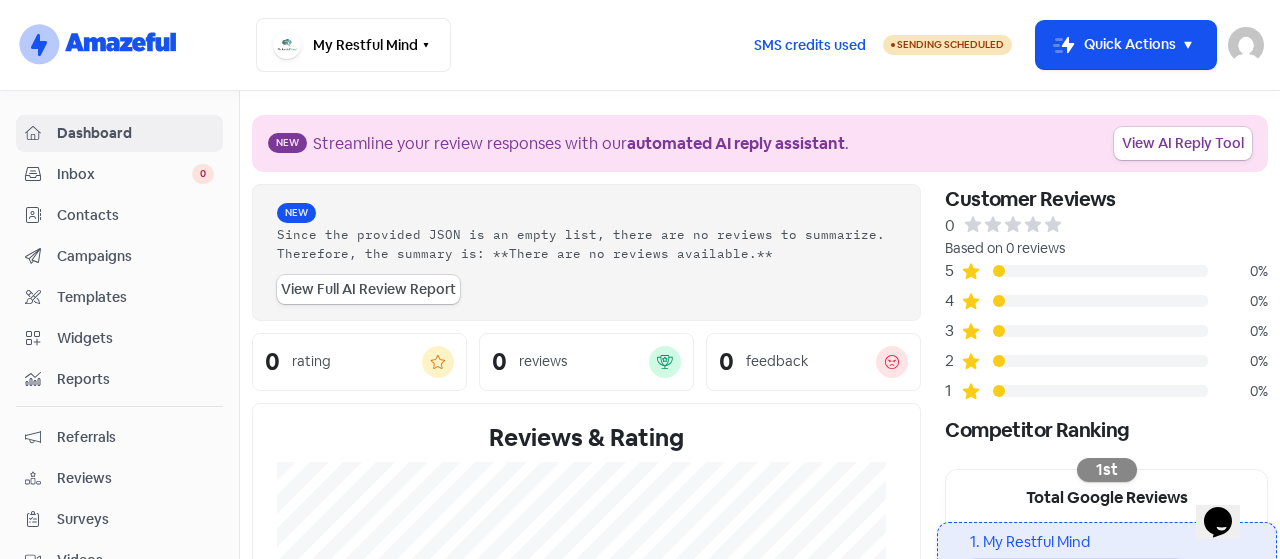 click at bounding box center (1246, 45) 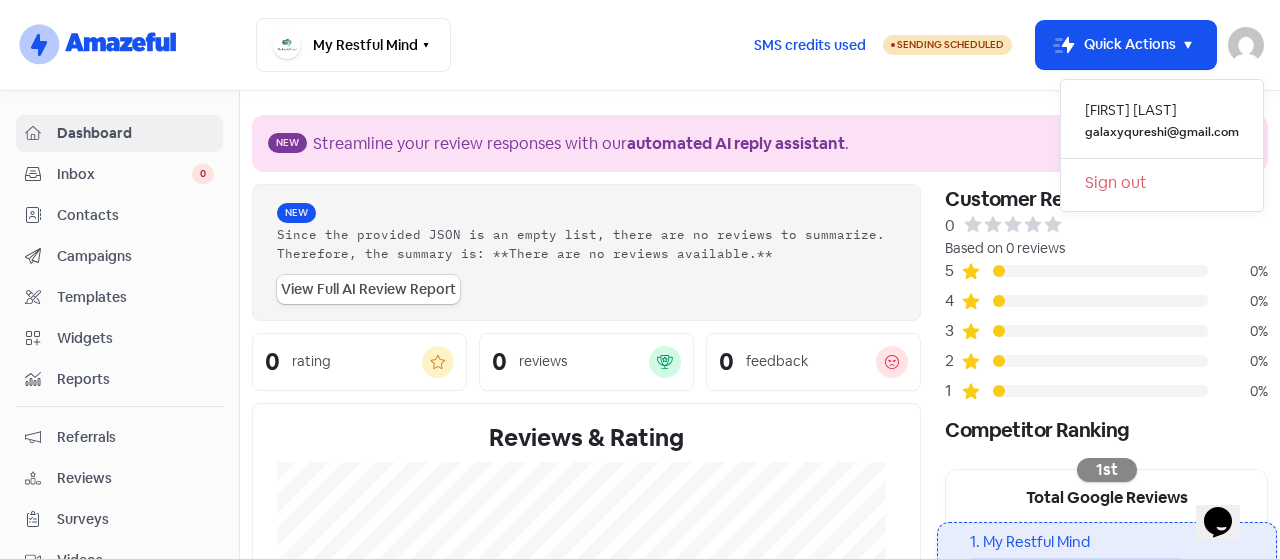 click on "logo-amazeful_Logo                          My Restful Mind  Switch Business  All businesses  No other businesses found   <sms> credits used   Sending Scheduled   Icon For Thunder-move  Quick Actions      [FIRST] [LAST]   galaxyqureshi@gmail.com     Sign out" at bounding box center [640, 45] 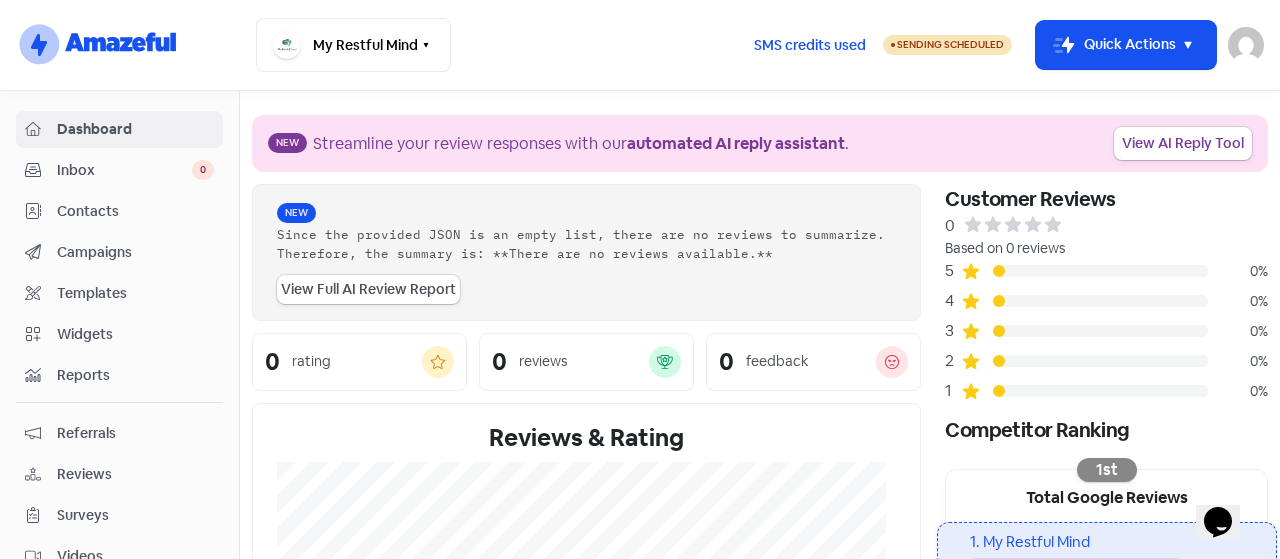 scroll, scrollTop: 0, scrollLeft: 0, axis: both 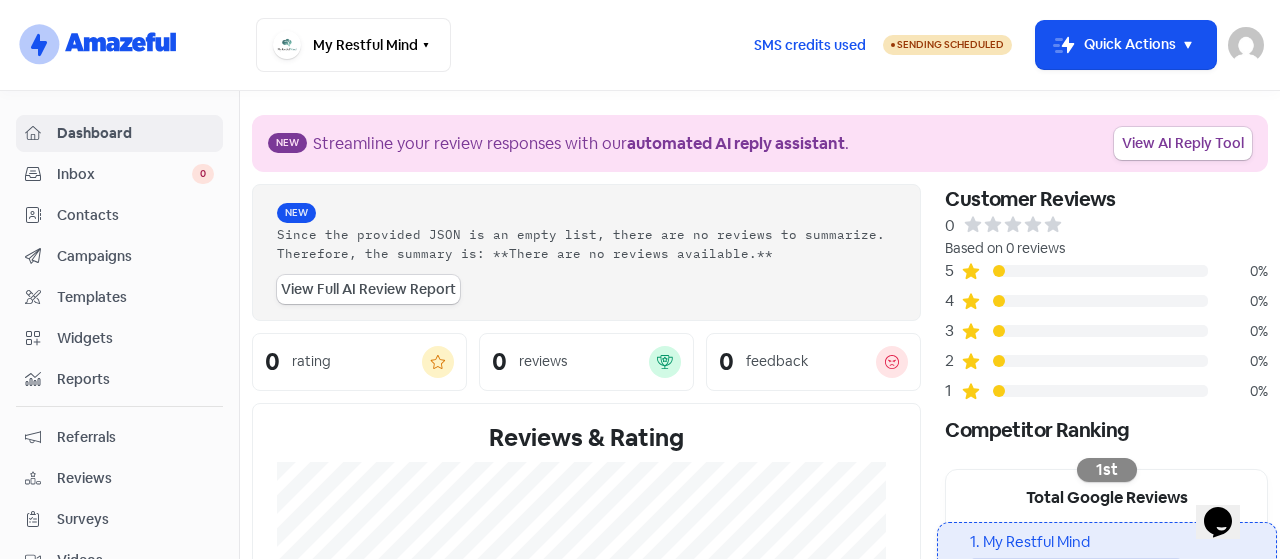 click at bounding box center [1246, 45] 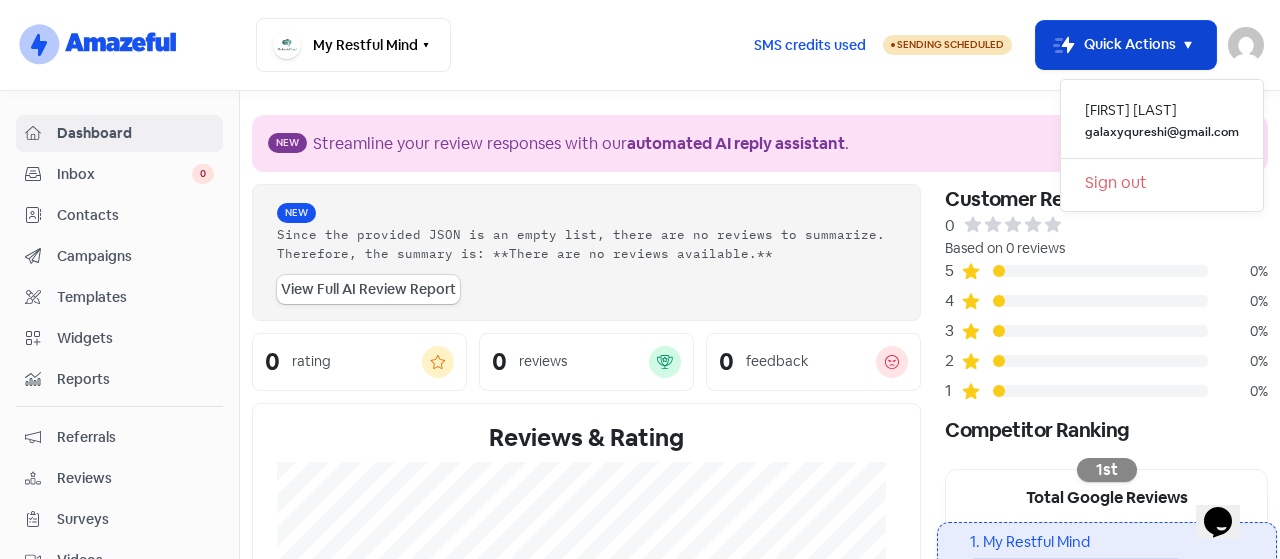 click on "Icon For Thunder-move  Quick Actions" at bounding box center [1126, 45] 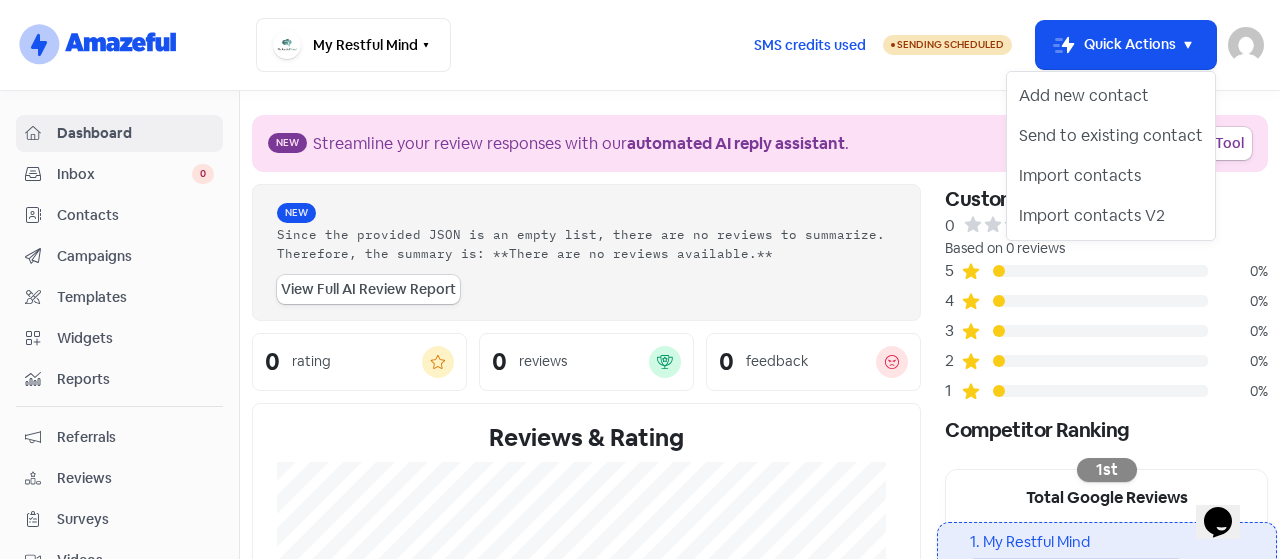 click on "New Streamline your review responses with our  automated AI reply assistant . View AI Reply Tool New  Since the provided JSON is an empty list, there are no reviews to summarize. Therefore, the summary is: **There are no reviews available.**
View Full AI Review Report 0 rating 0 reviews 0 feedback Reviews & Rating 0 this month 0 since joining 1 annual projection * Projection calculated using "Least squares linear regression".  More information. View Full Report Latest Reviews View All Reviews Customer Reviews 0 Based on 0 reviews 5  0%  4  0%  3  0%  2  0%  1  0%  Competitor Ranking 1st Total Google Reviews 1. My Restful Mind 0 View Full Competitor Report 1st Rating on Google 1. My Restful Mind 0 View Full Competitor Report" at bounding box center (760, 565) 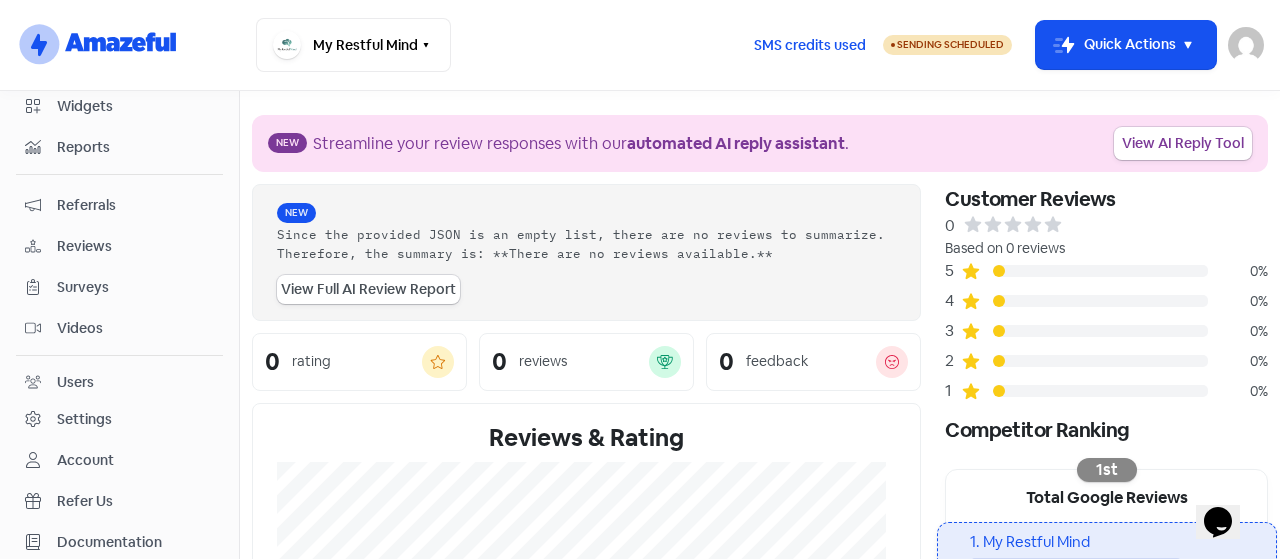 scroll, scrollTop: 270, scrollLeft: 0, axis: vertical 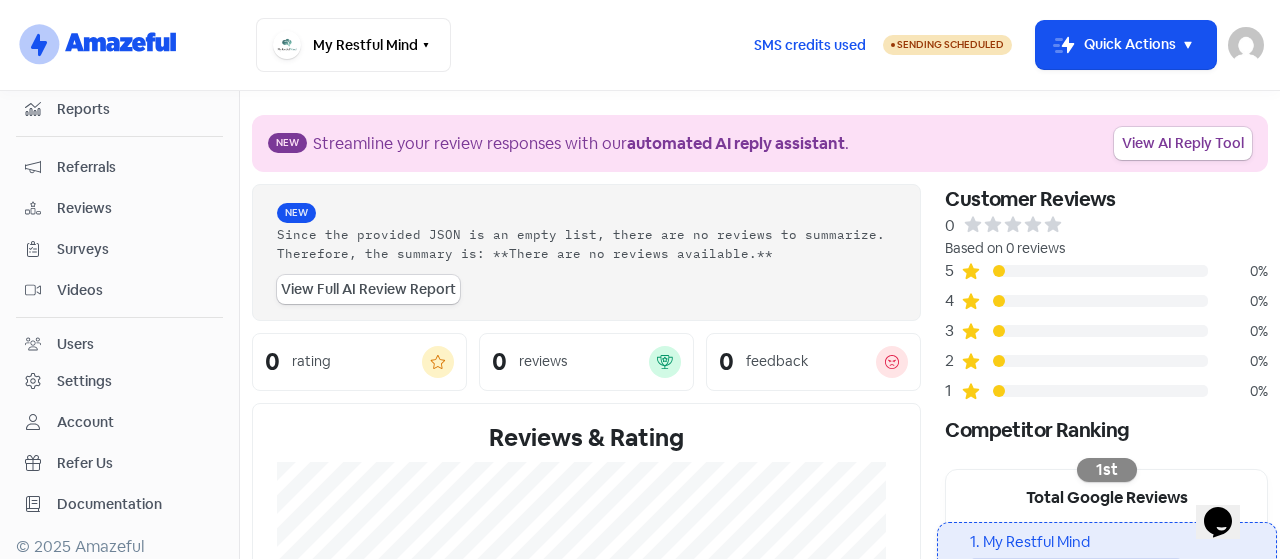 click on "Account" at bounding box center [119, 422] 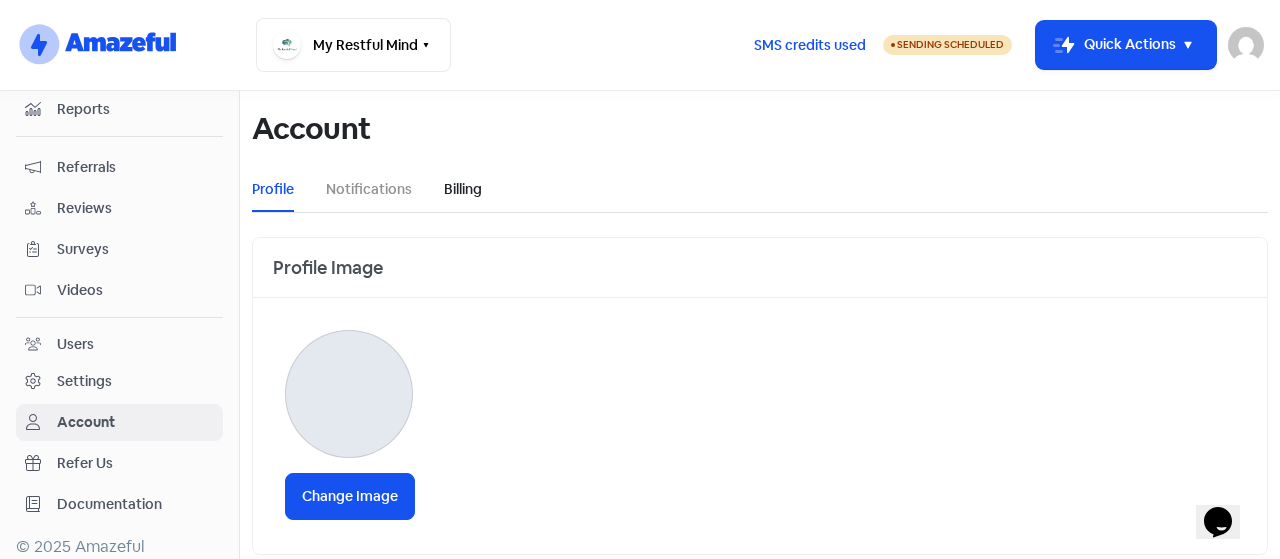 click on "Billing" at bounding box center [463, 189] 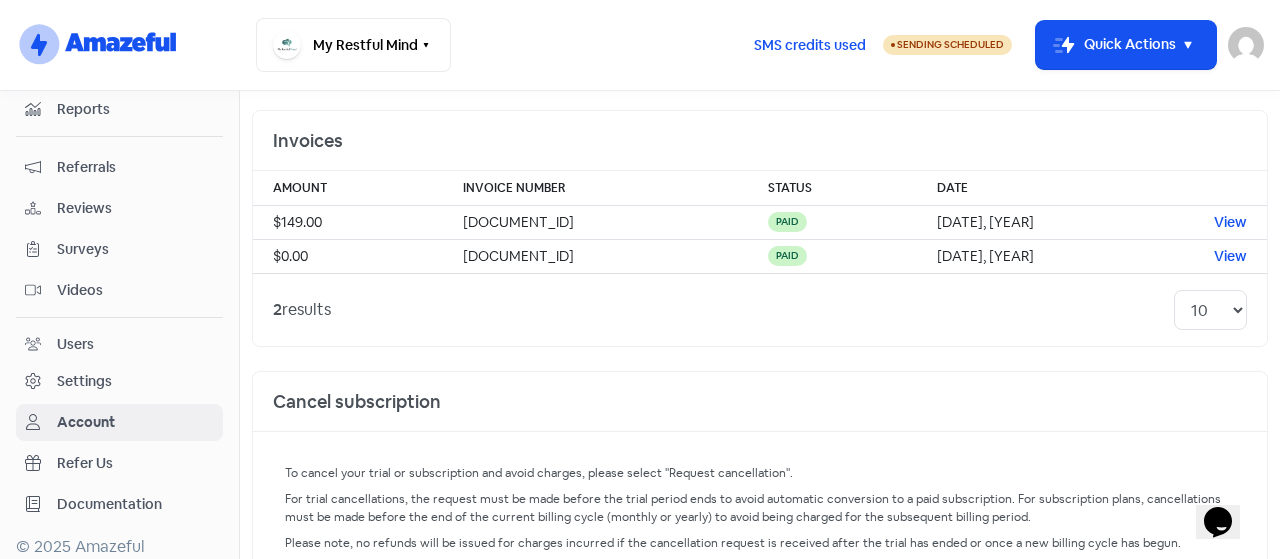 scroll, scrollTop: 893, scrollLeft: 0, axis: vertical 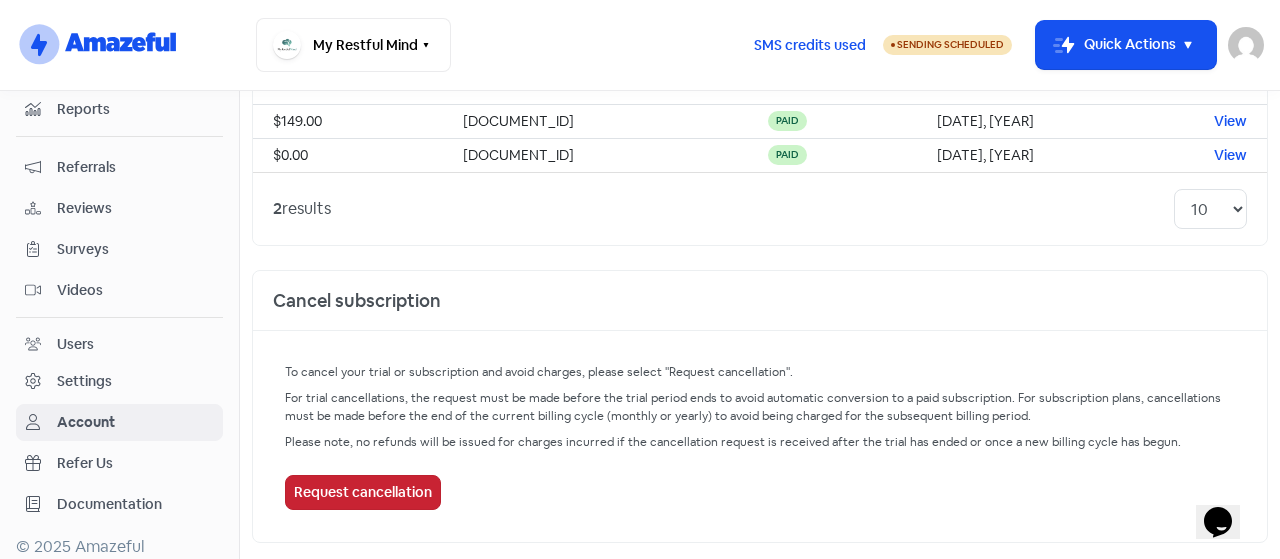 click on "Request cancellation" at bounding box center (363, 492) 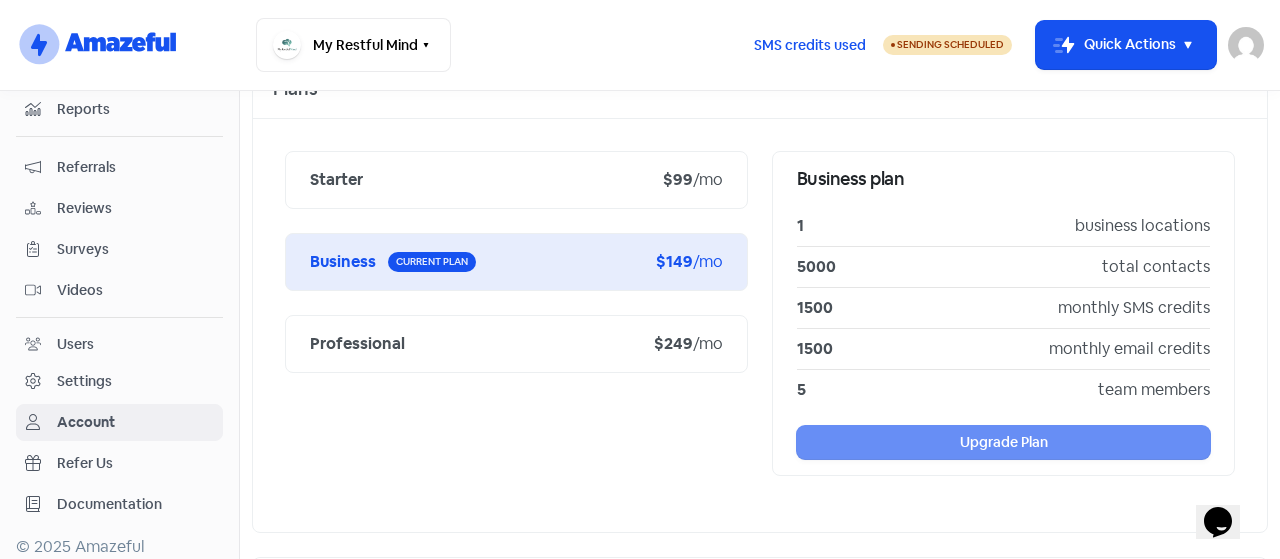 scroll, scrollTop: 0, scrollLeft: 0, axis: both 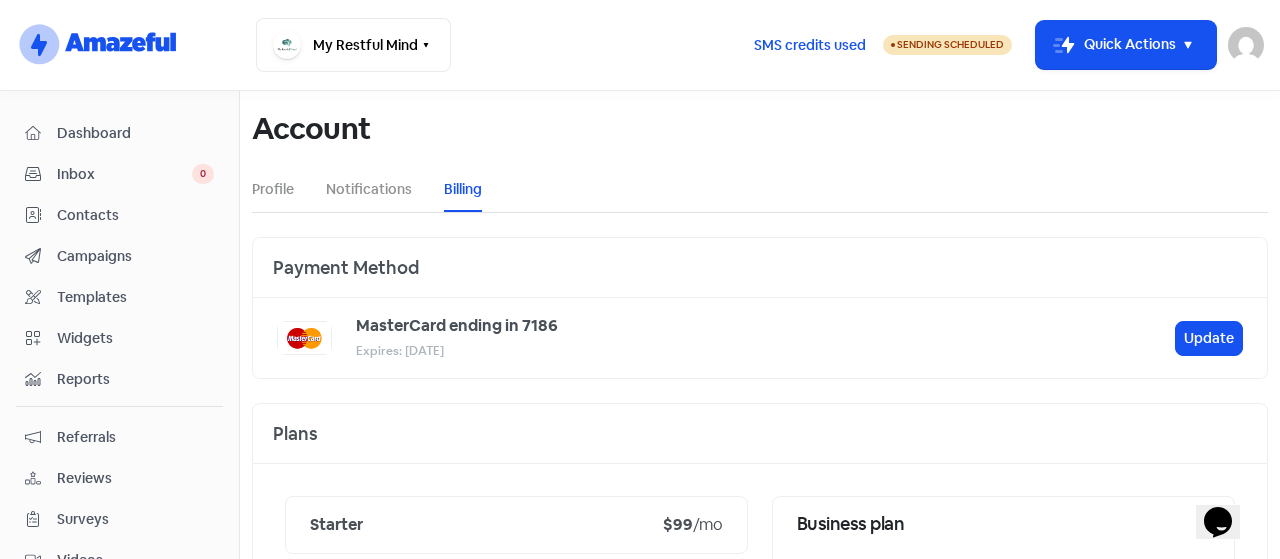 click on "Dashboard" at bounding box center [135, 133] 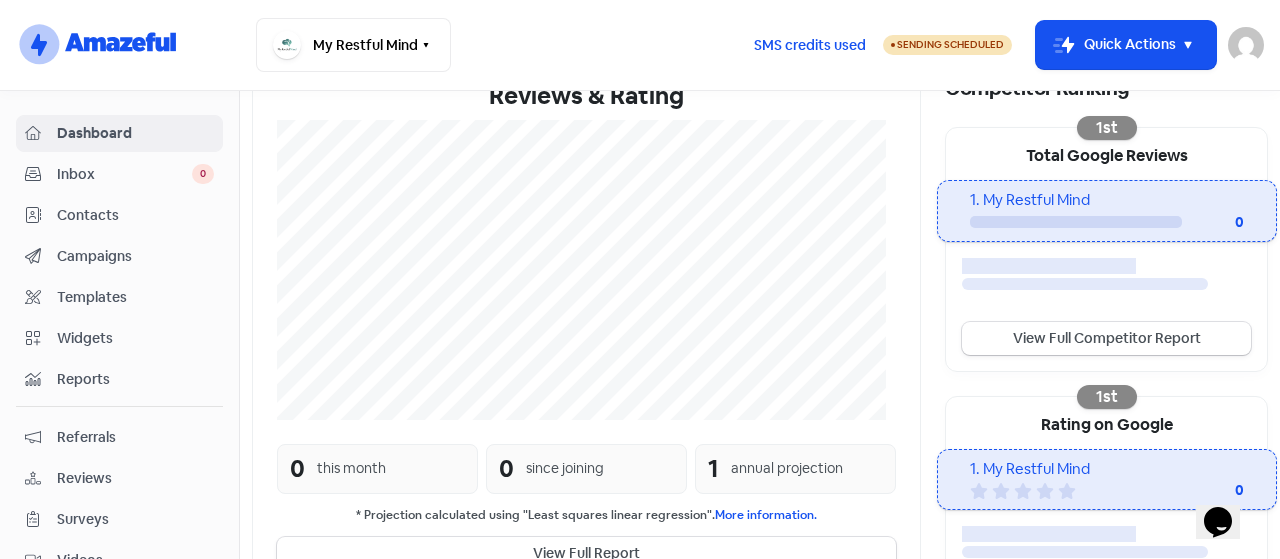 scroll, scrollTop: 477, scrollLeft: 0, axis: vertical 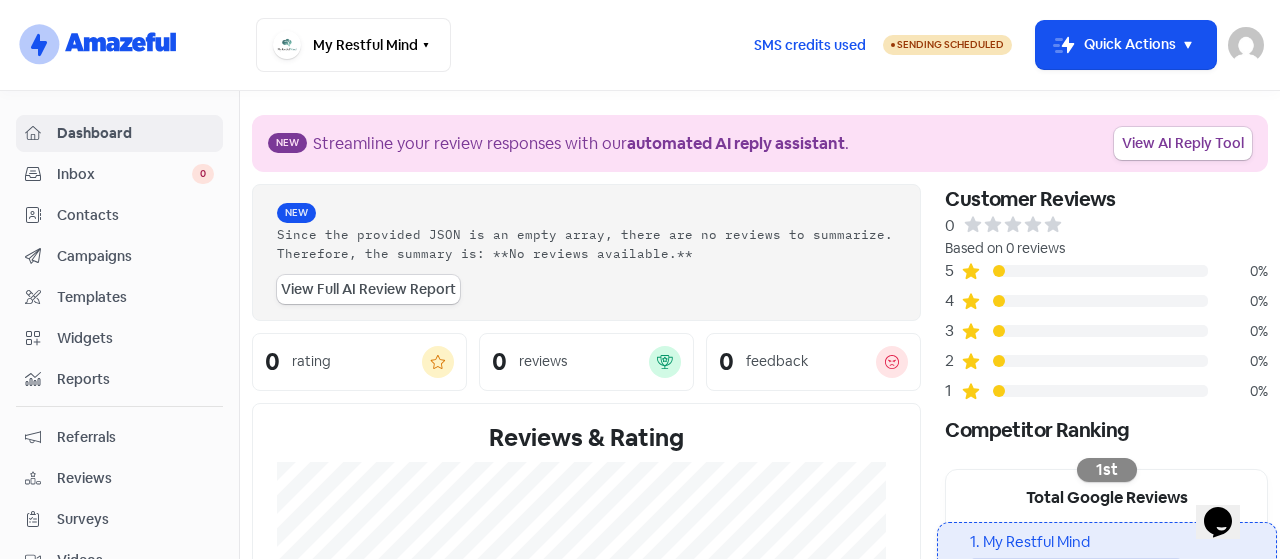 click on "Widgets" at bounding box center [135, 338] 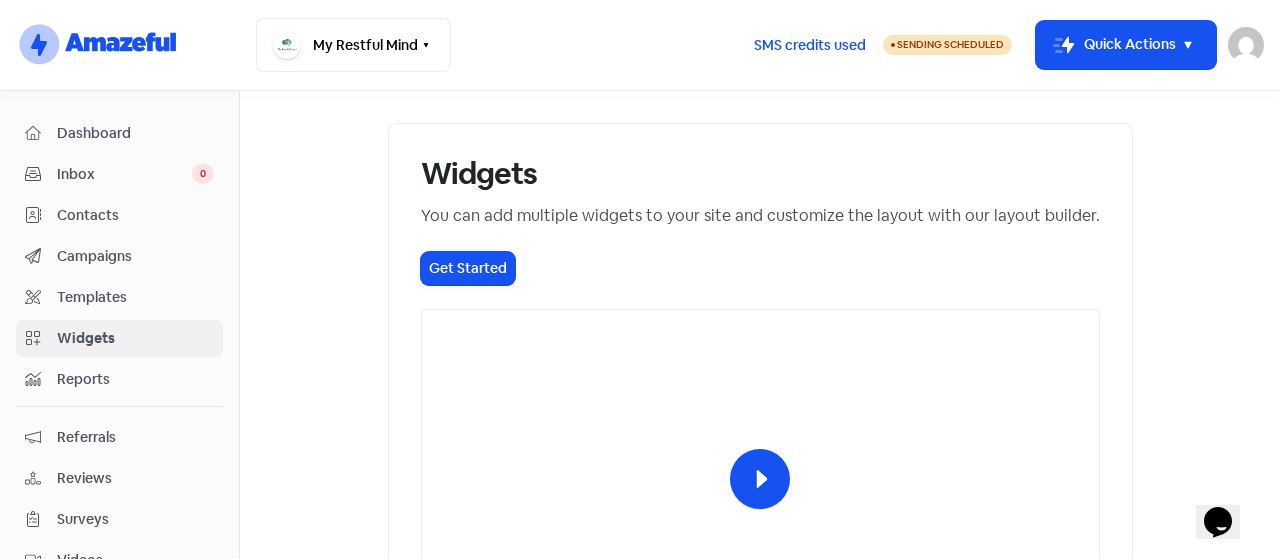scroll, scrollTop: 356, scrollLeft: 0, axis: vertical 